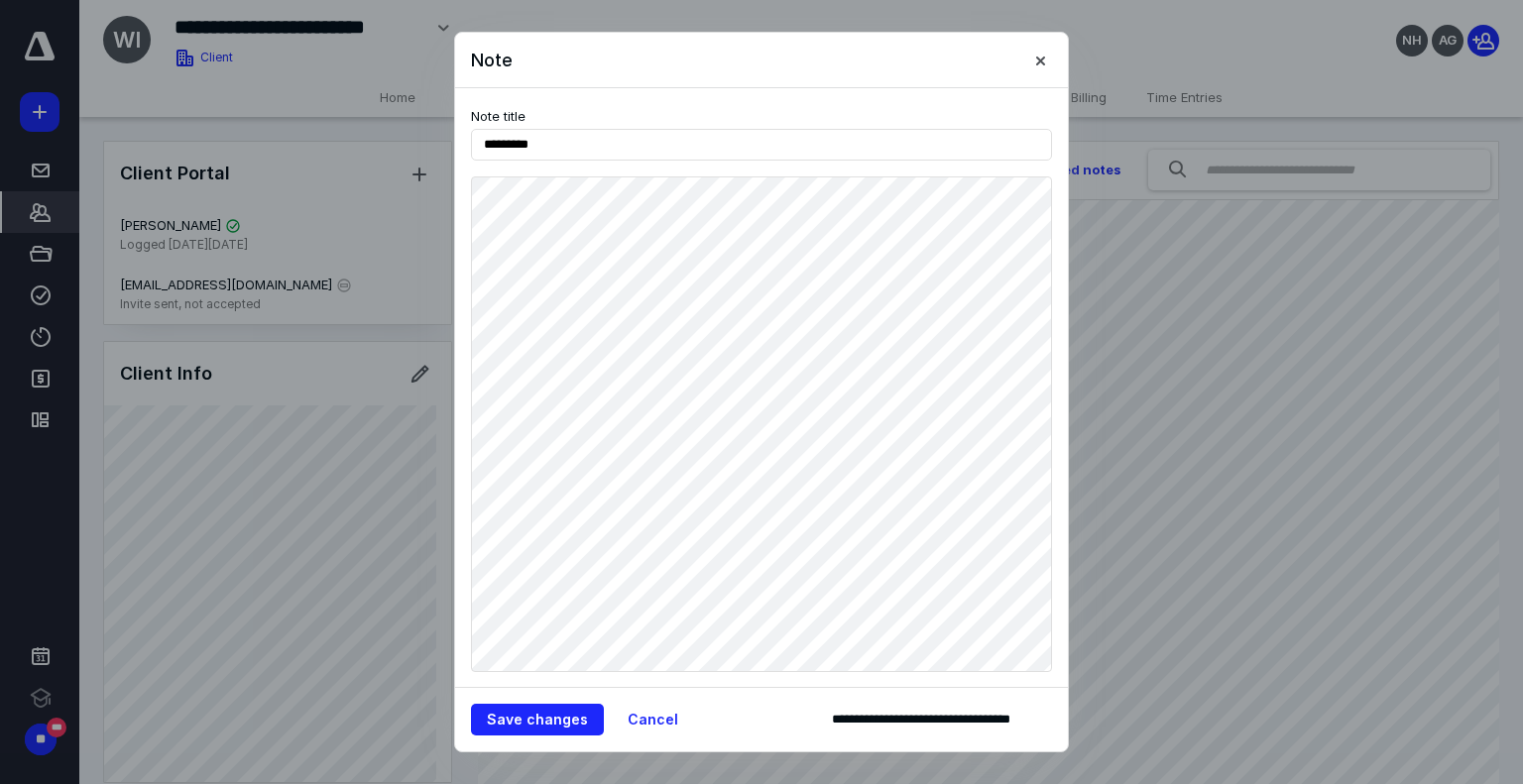 scroll, scrollTop: 0, scrollLeft: 0, axis: both 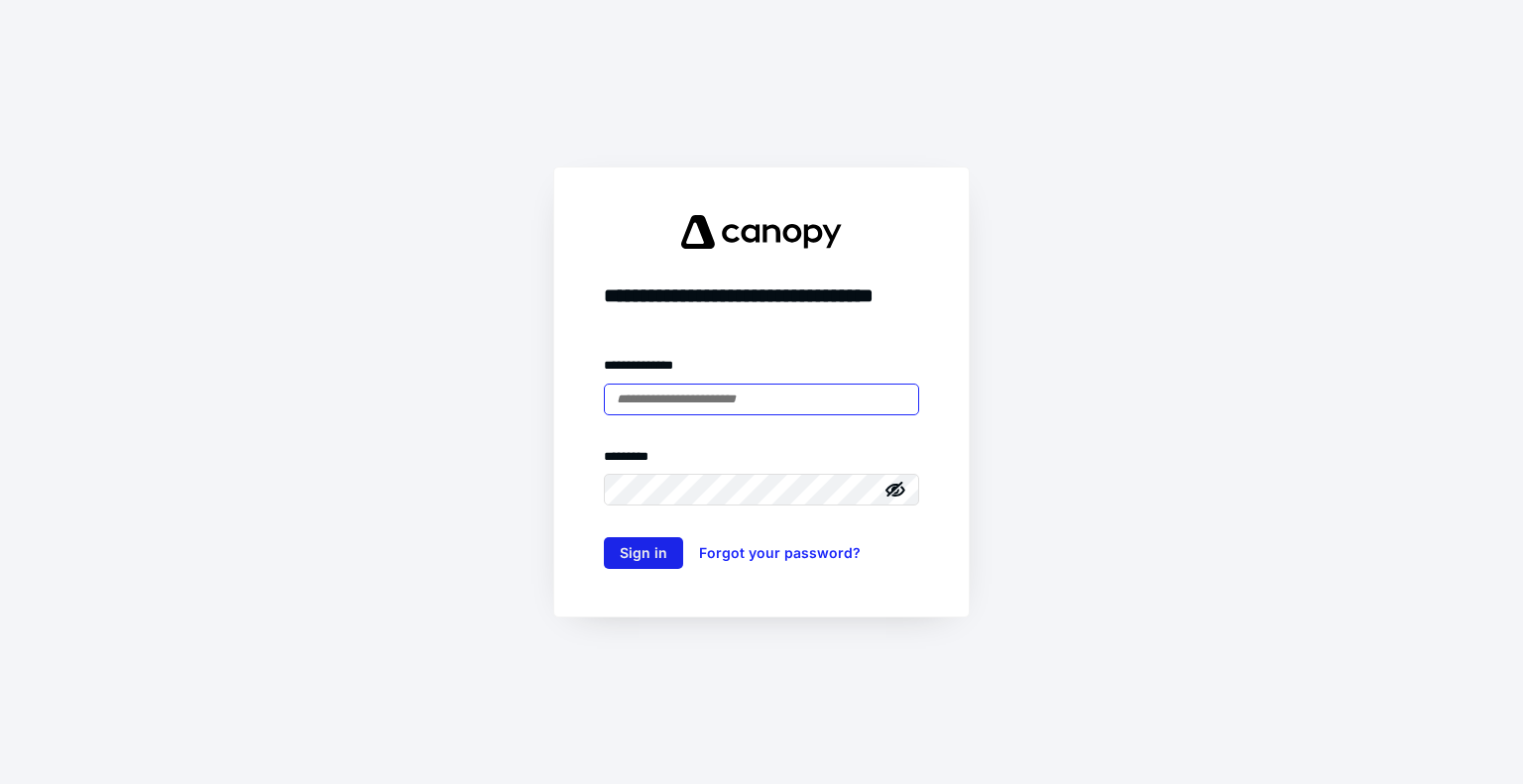type on "**********" 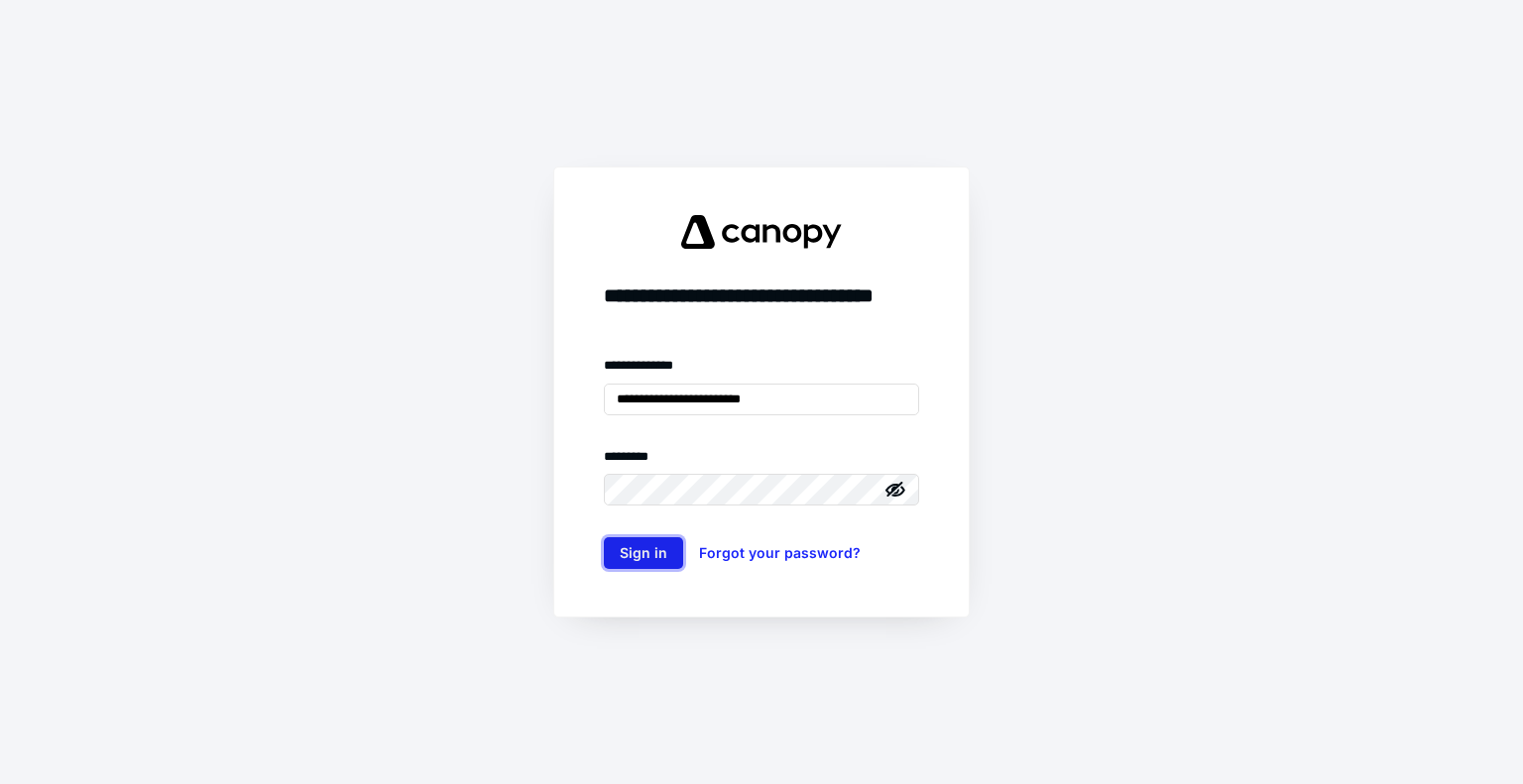 click on "Sign in" at bounding box center [644, 553] 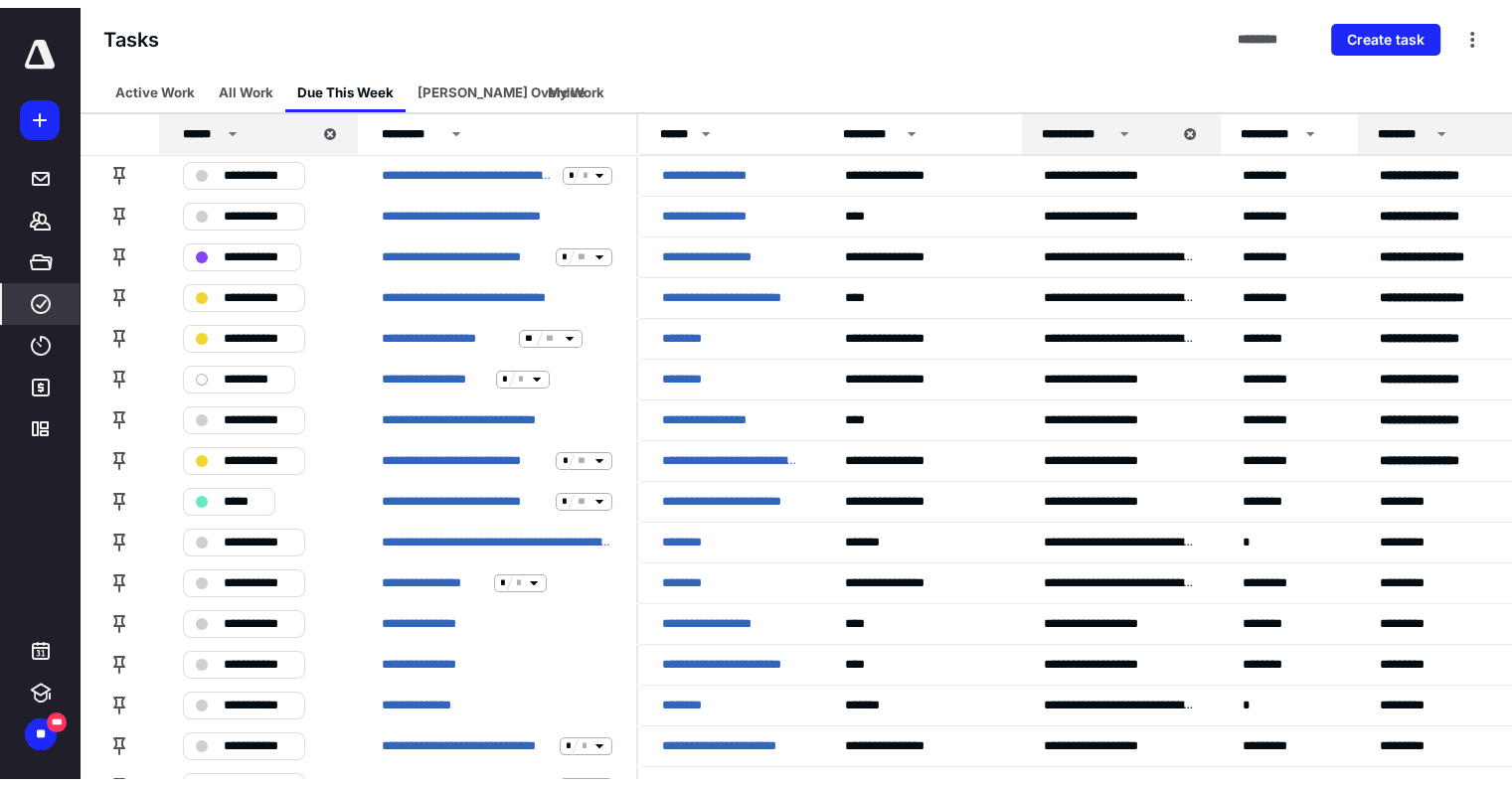 scroll, scrollTop: 0, scrollLeft: 0, axis: both 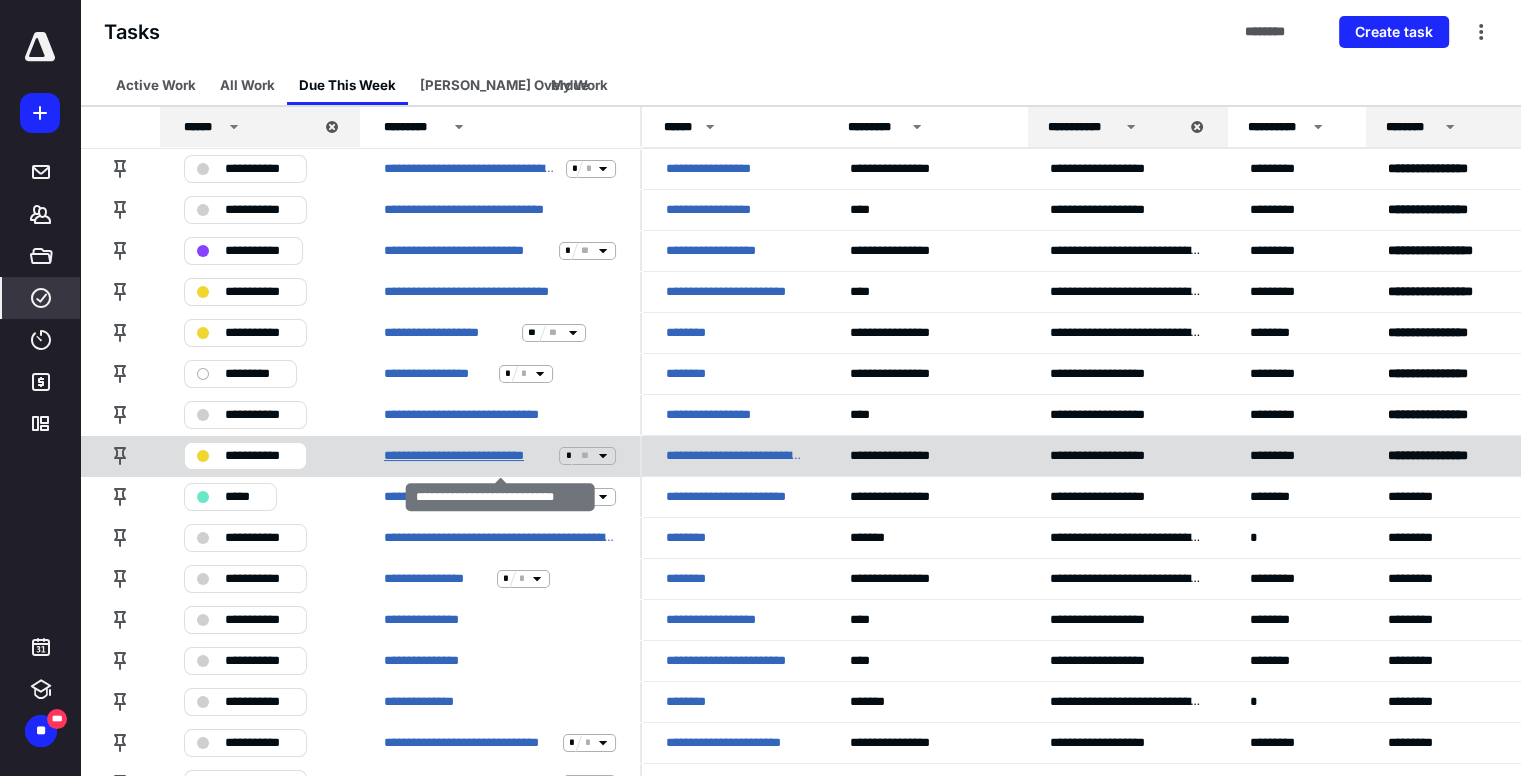 click on "**********" at bounding box center (467, 456) 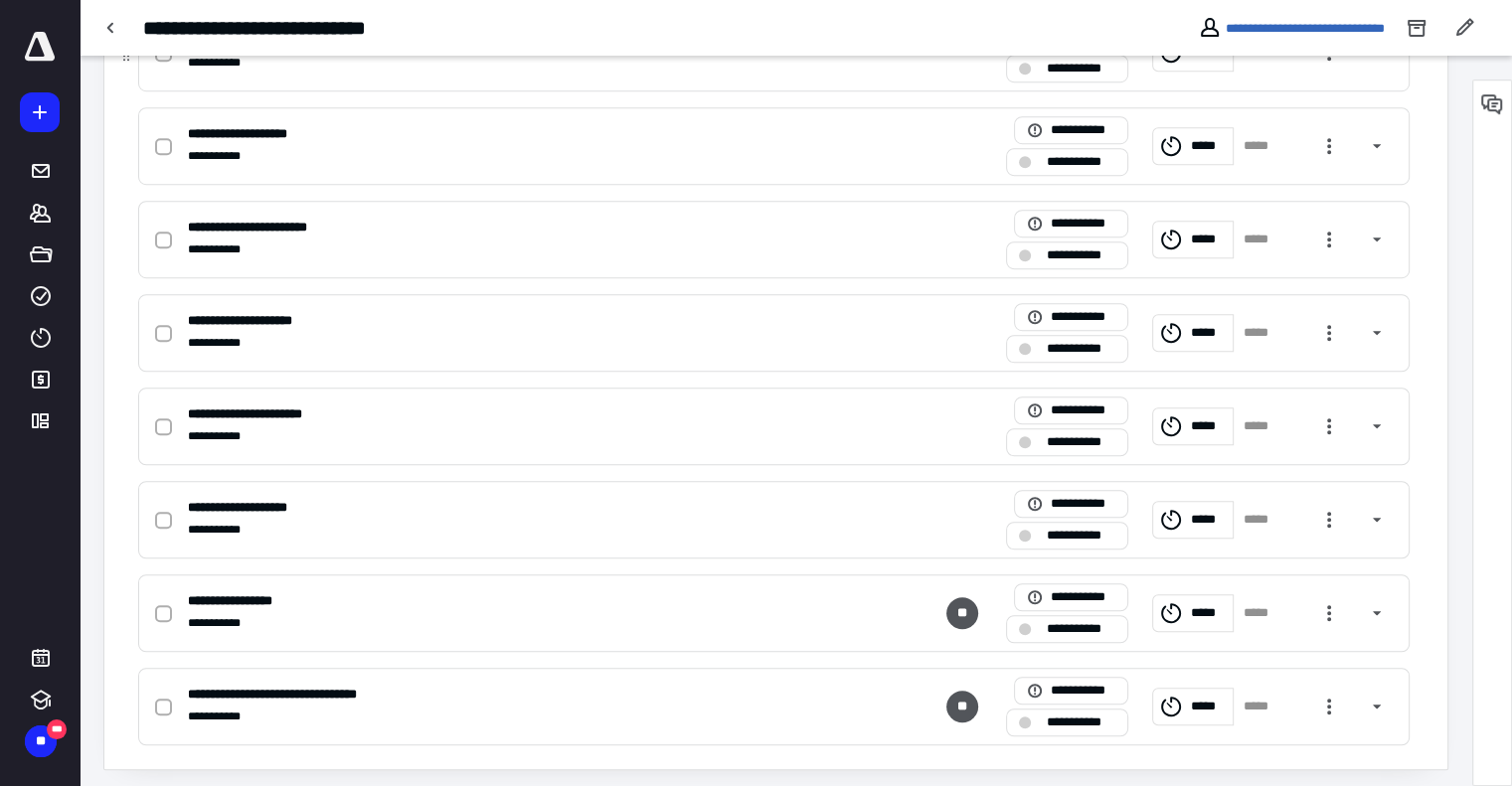 scroll, scrollTop: 1315, scrollLeft: 0, axis: vertical 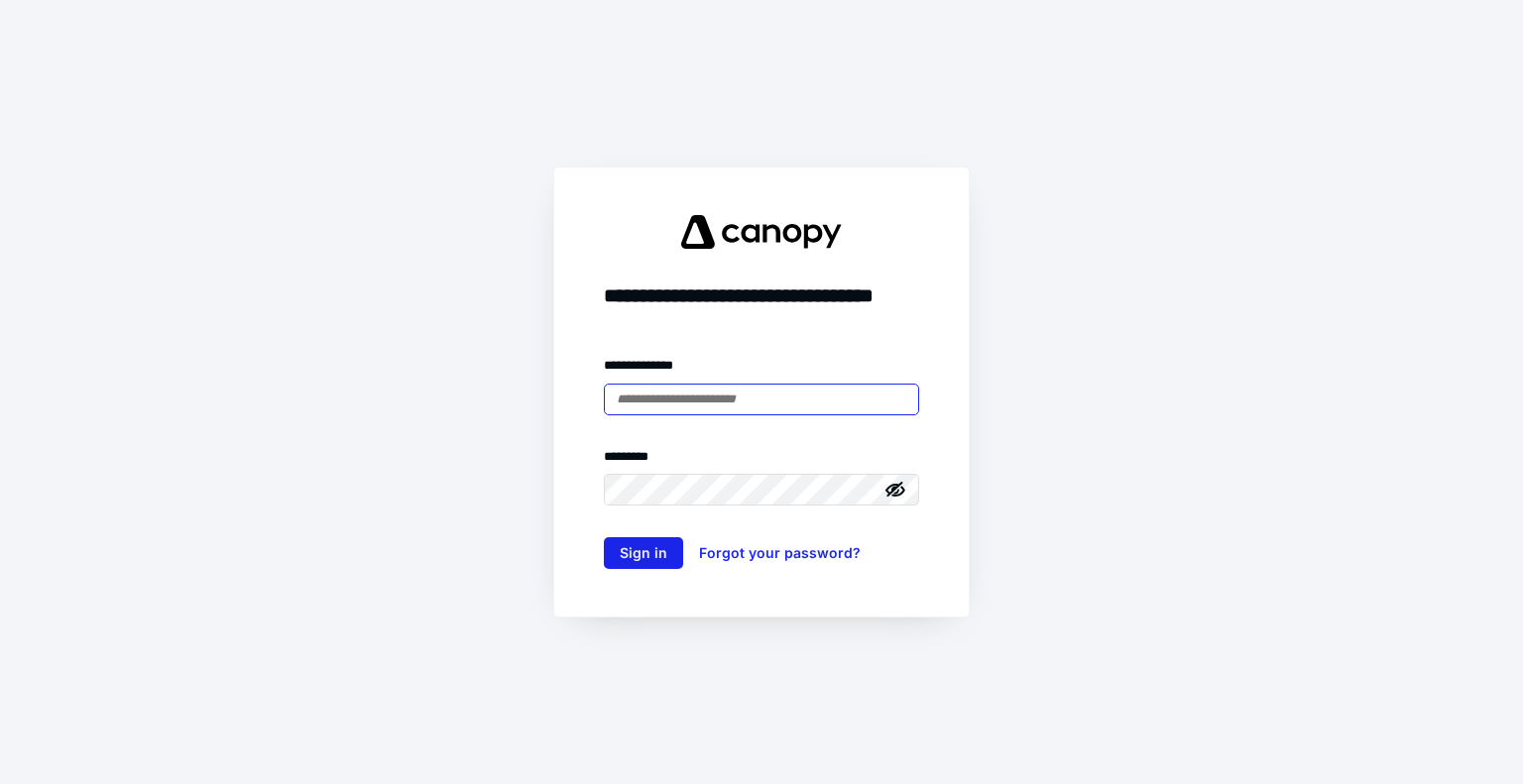 type on "**********" 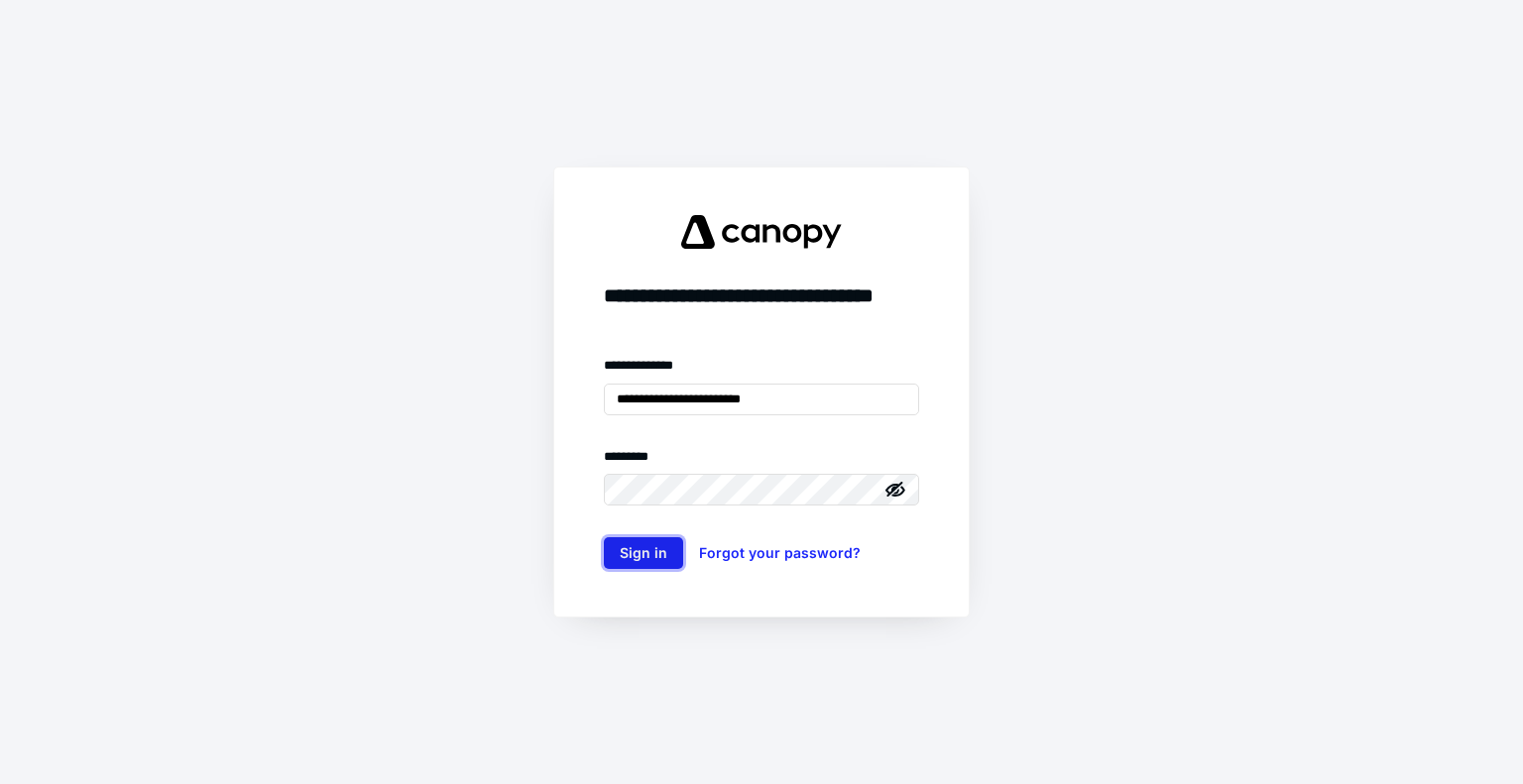click on "Sign in" at bounding box center [644, 553] 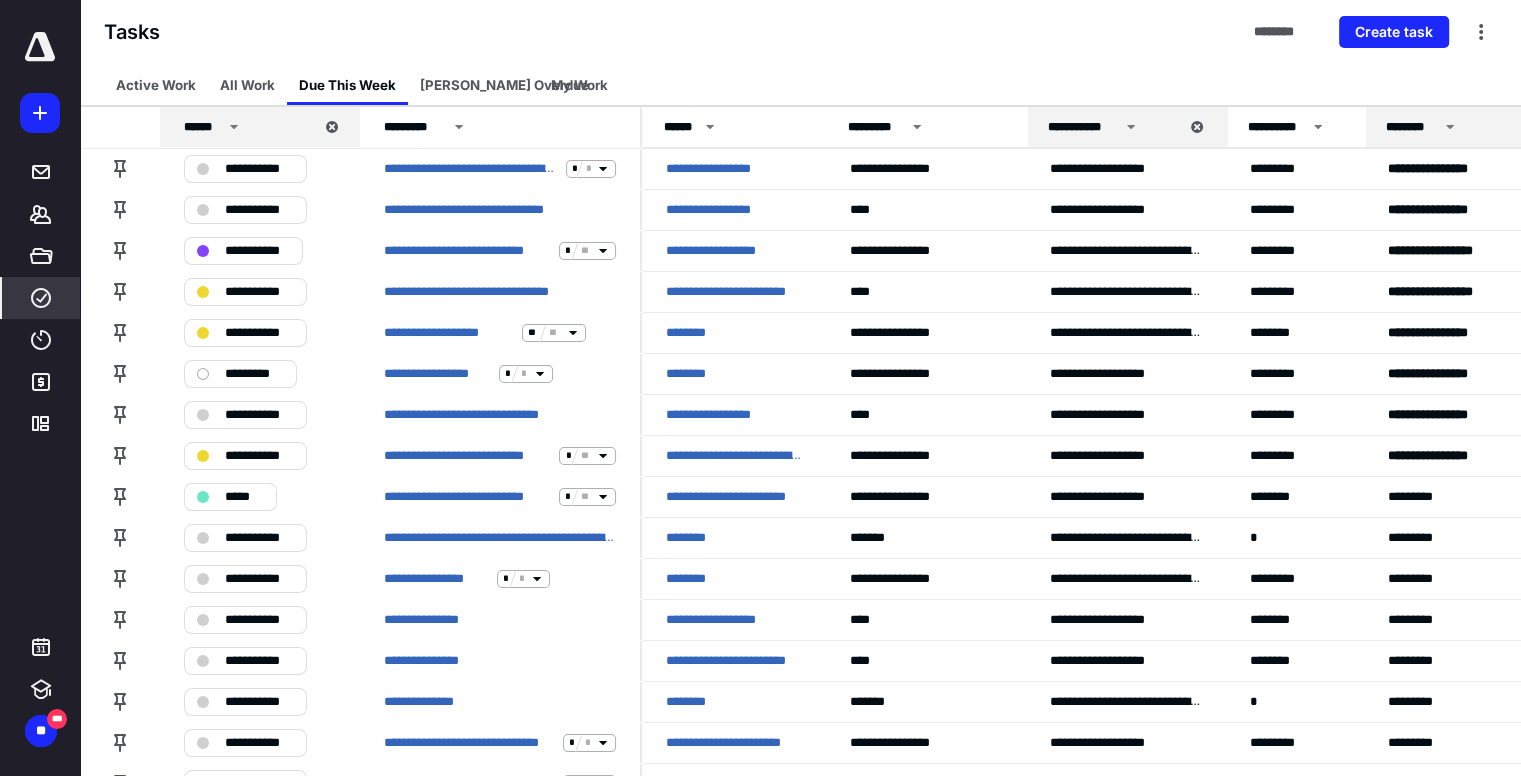 scroll, scrollTop: 0, scrollLeft: 0, axis: both 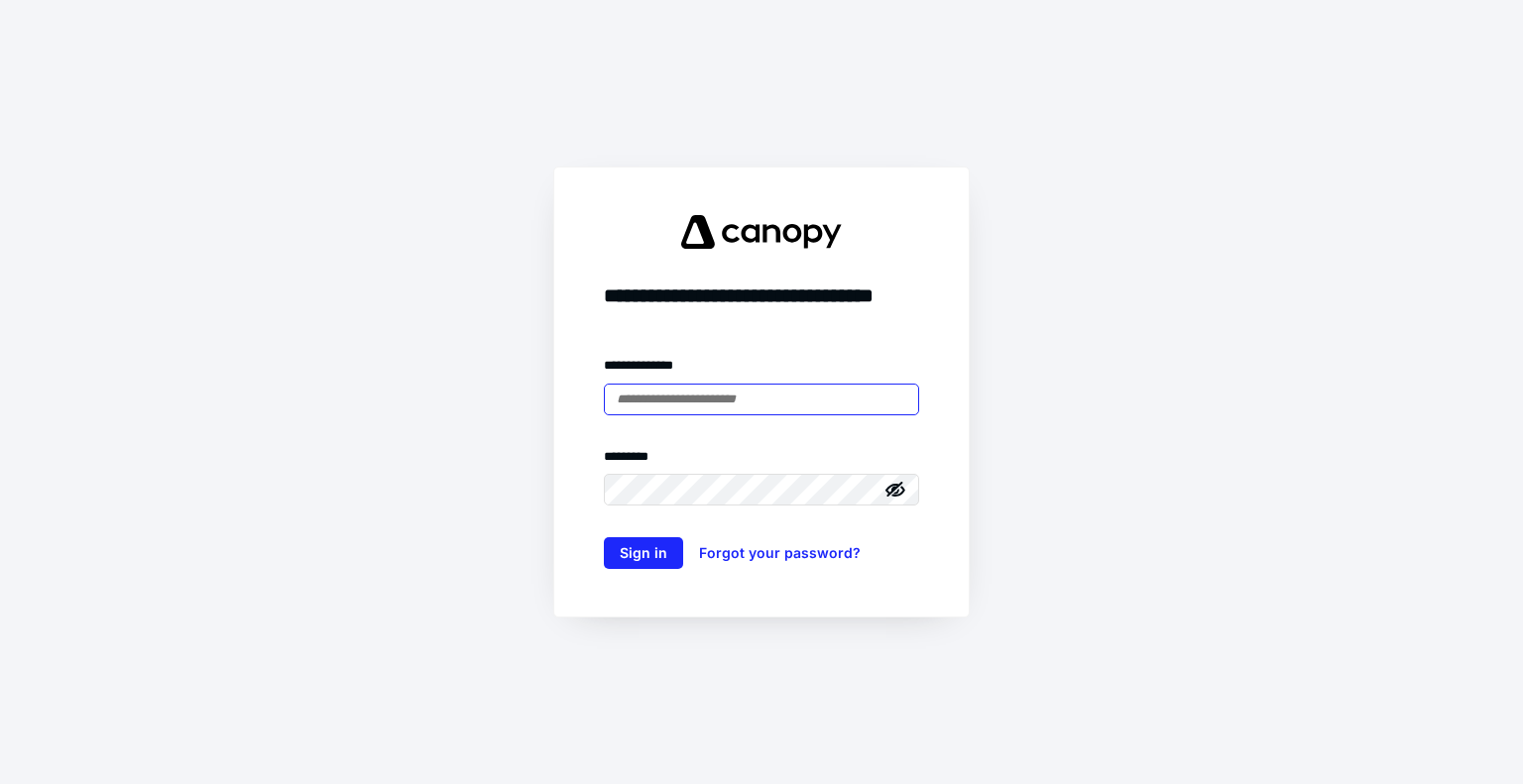 type on "**********" 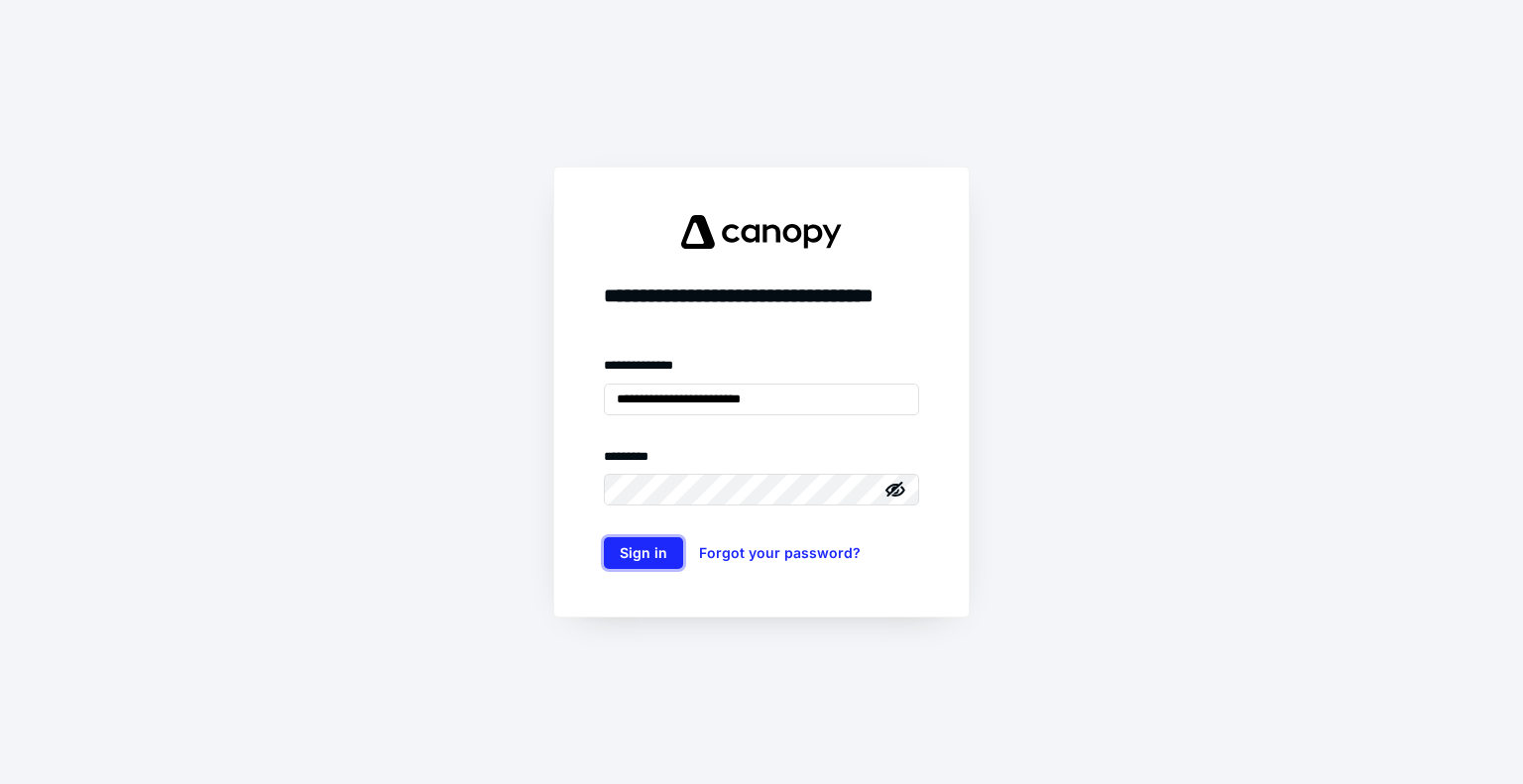 click on "Sign in" at bounding box center (644, 553) 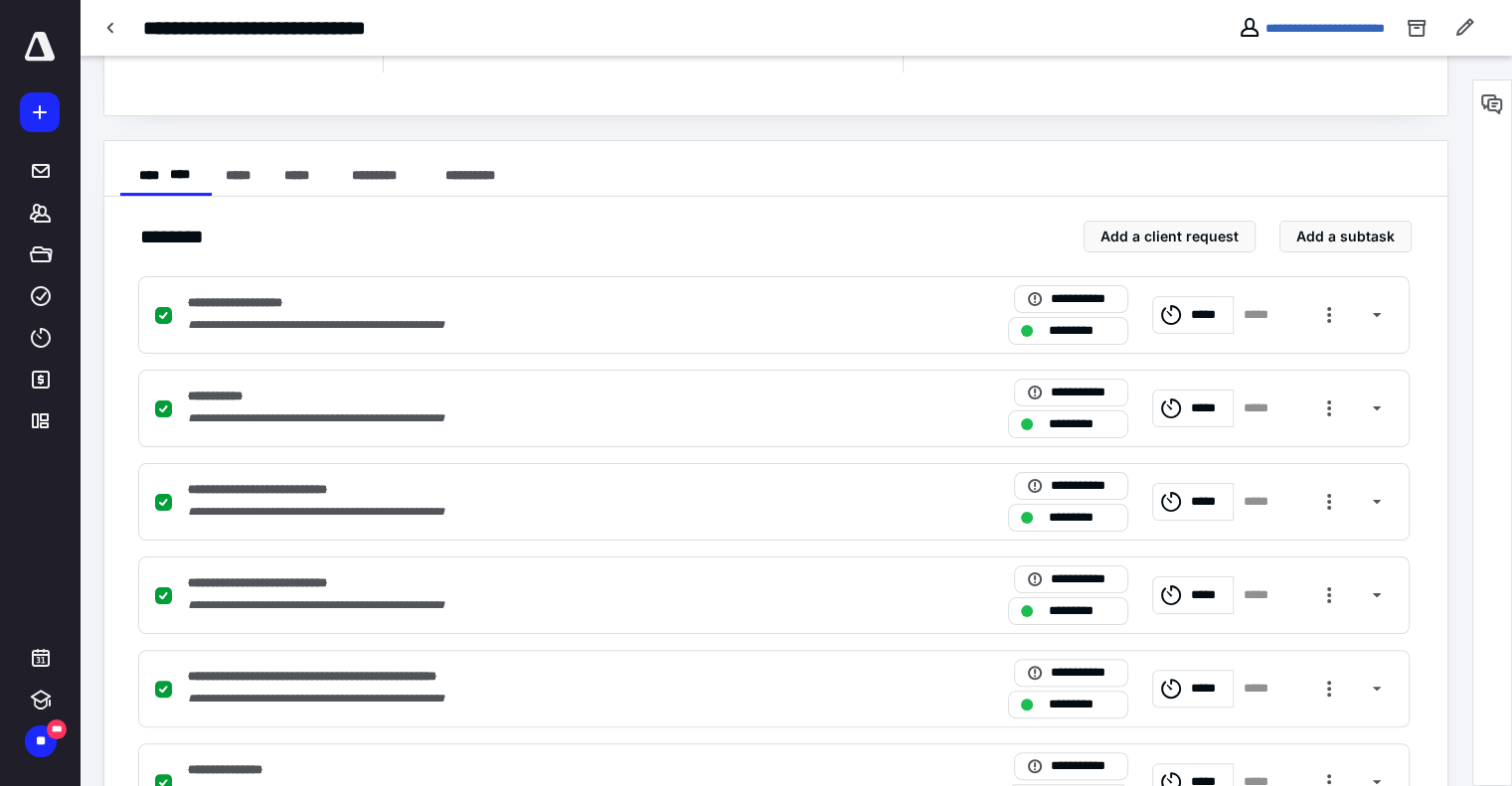 scroll, scrollTop: 754, scrollLeft: 0, axis: vertical 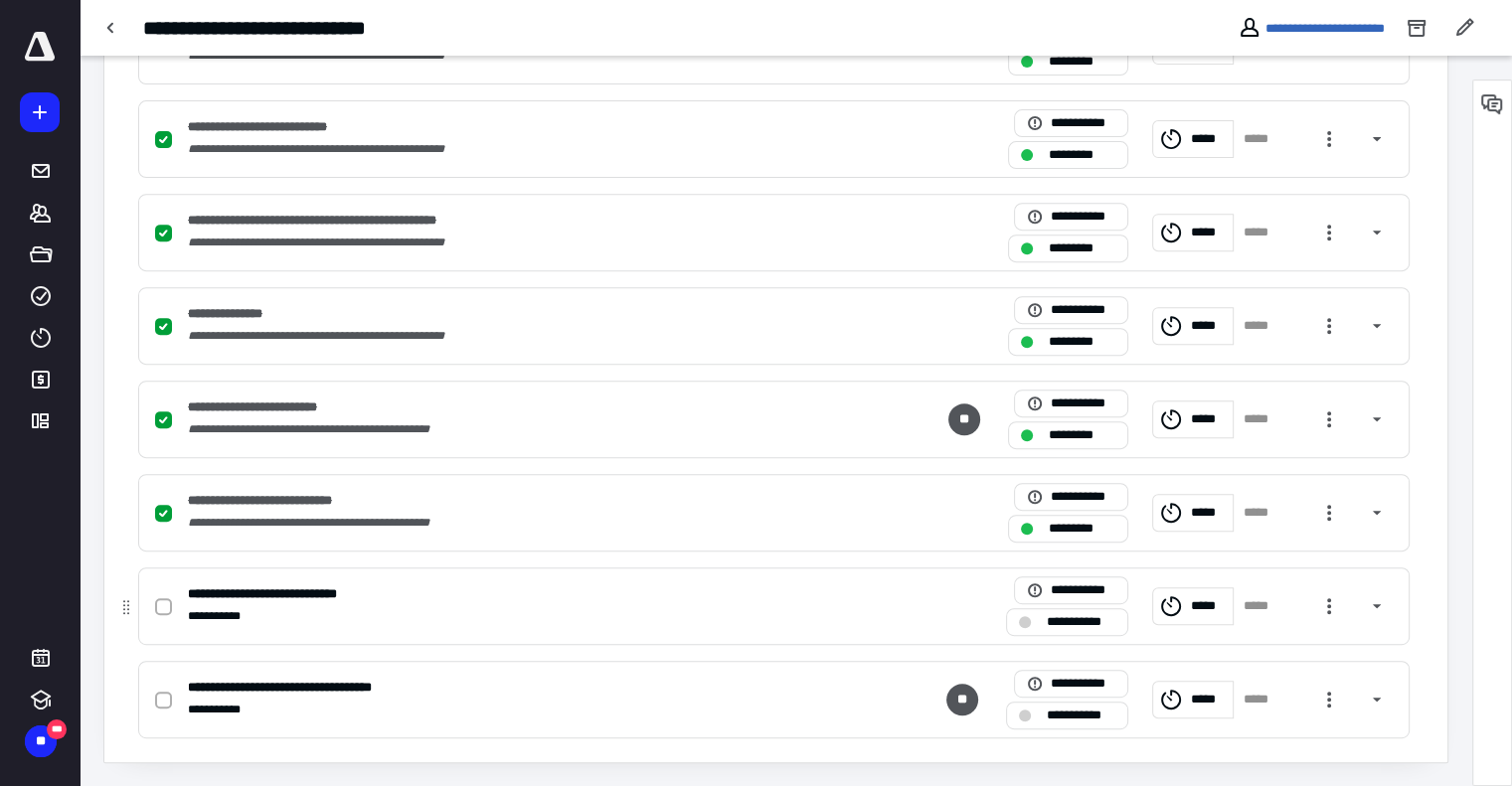 click 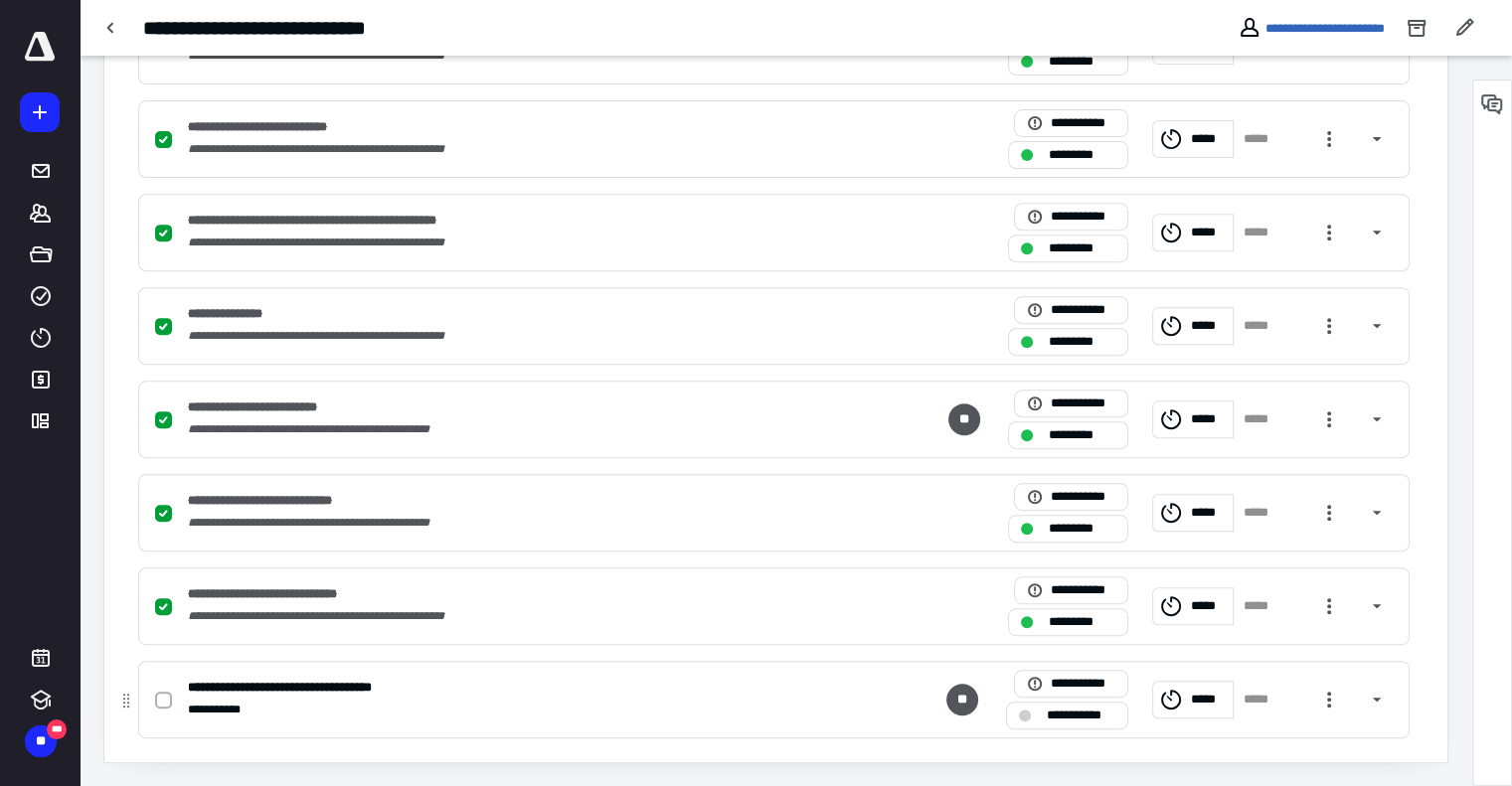click 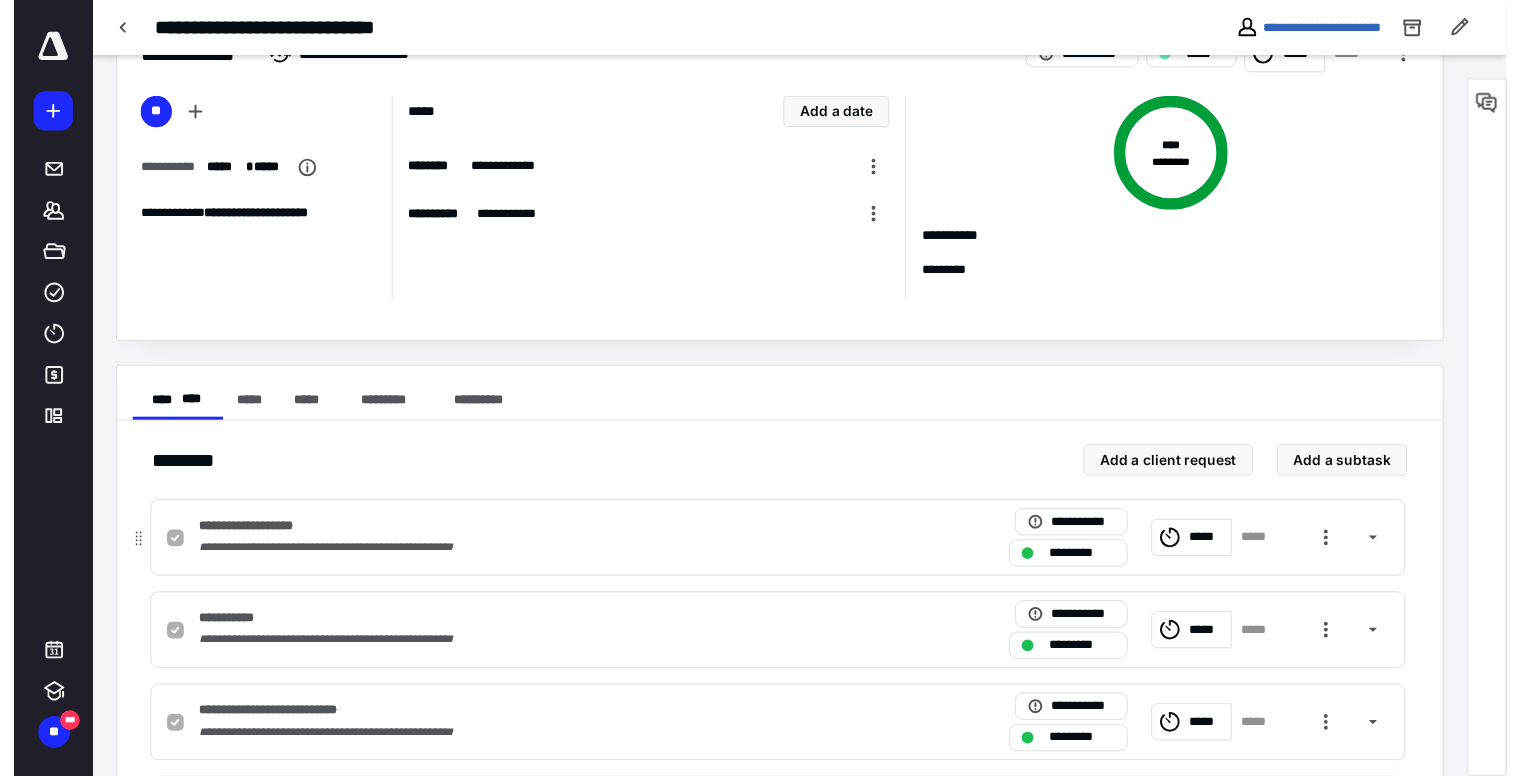 scroll, scrollTop: 0, scrollLeft: 0, axis: both 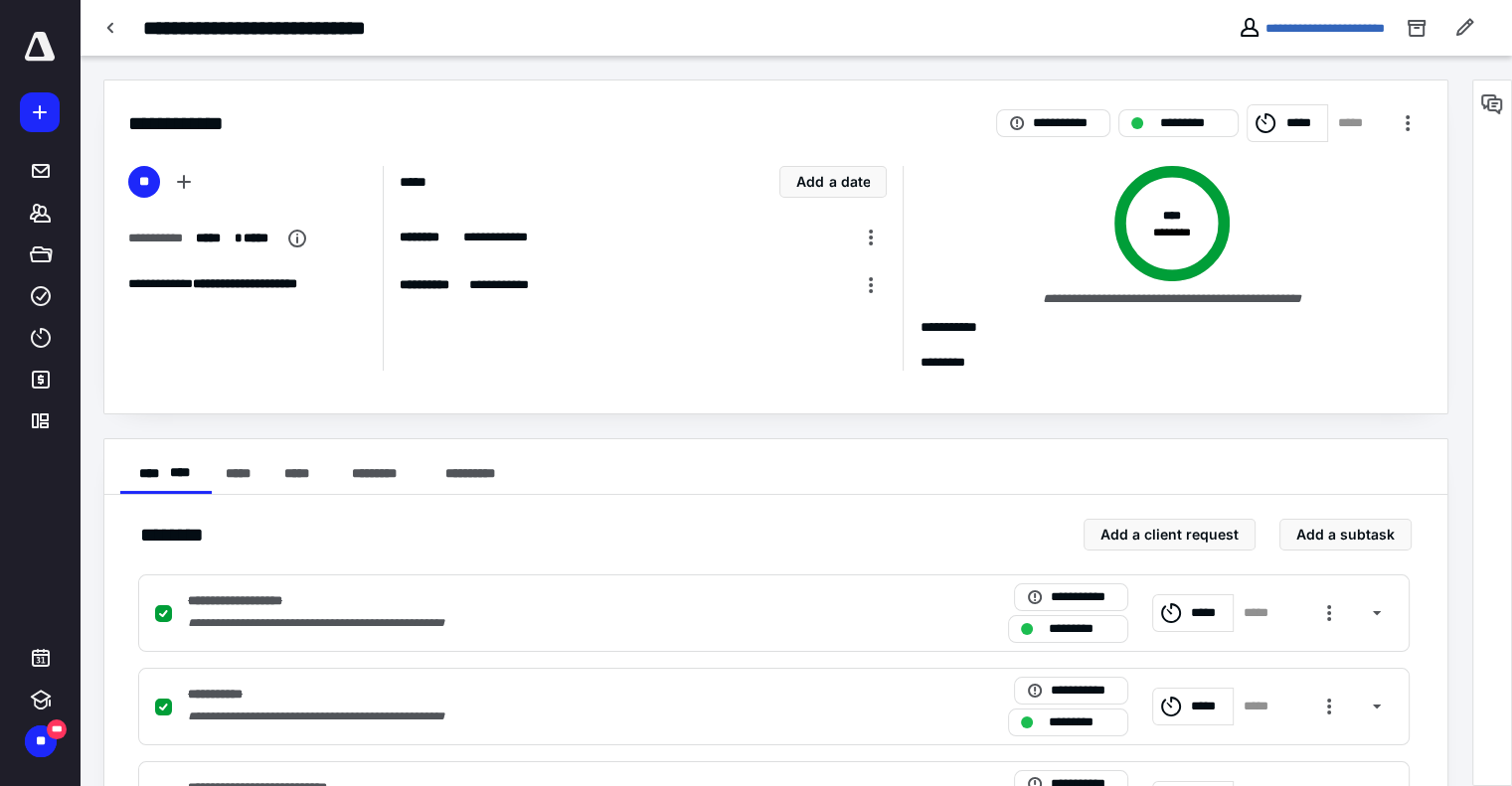 click on "*****" at bounding box center [1303, 123] 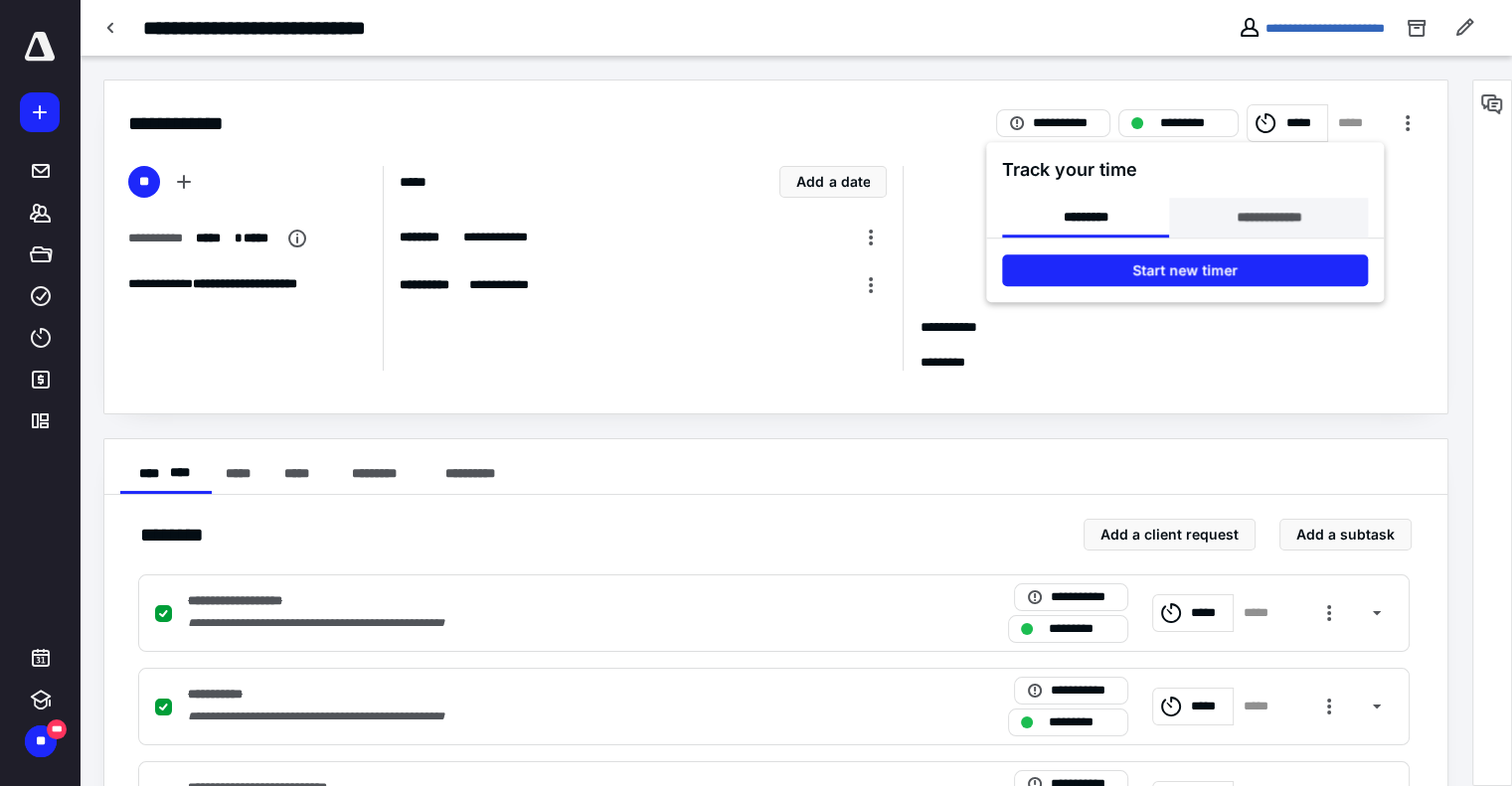 click on "**********" at bounding box center [1268, 218] 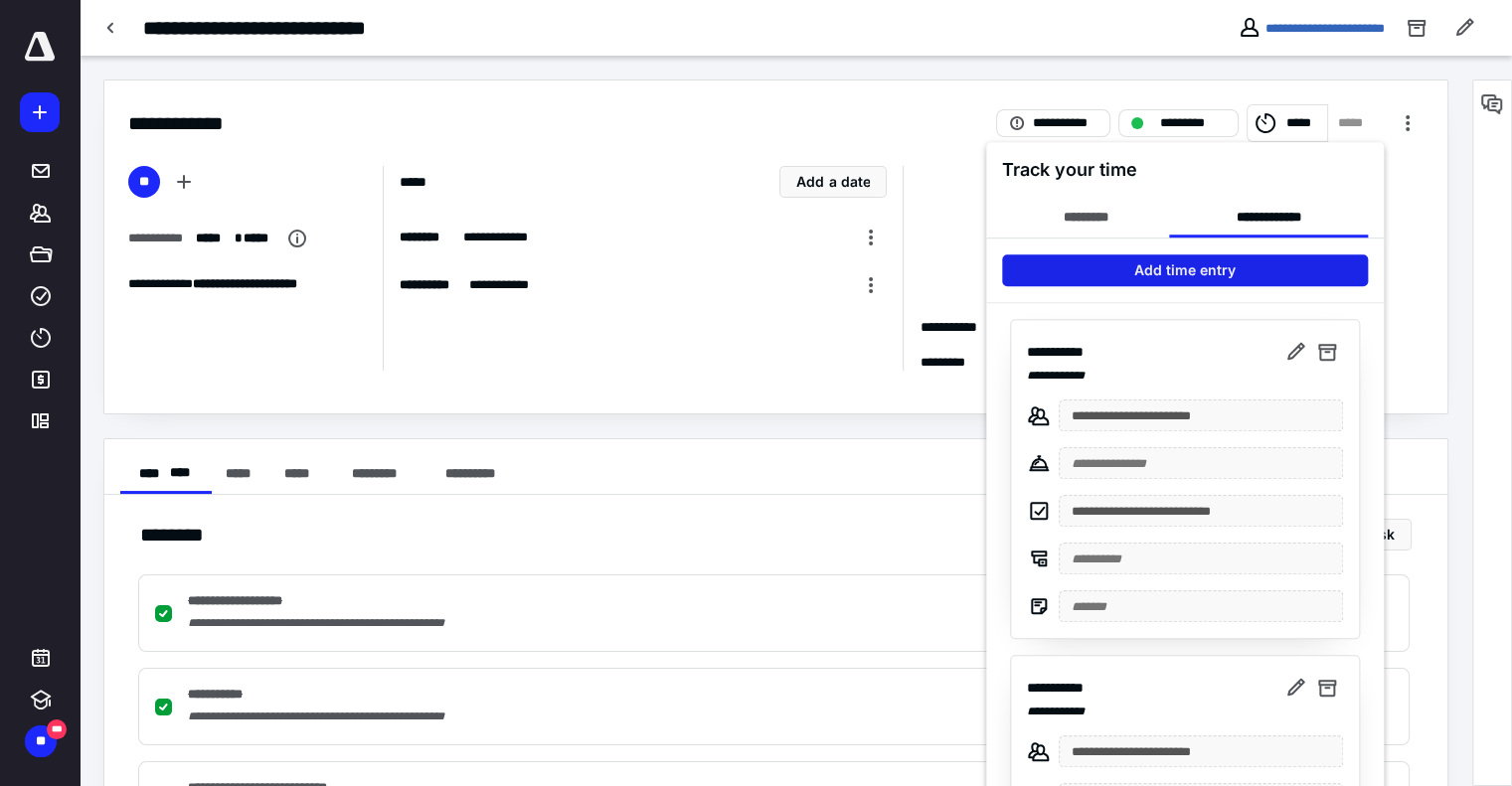 click on "Add time entry" at bounding box center (1185, 270) 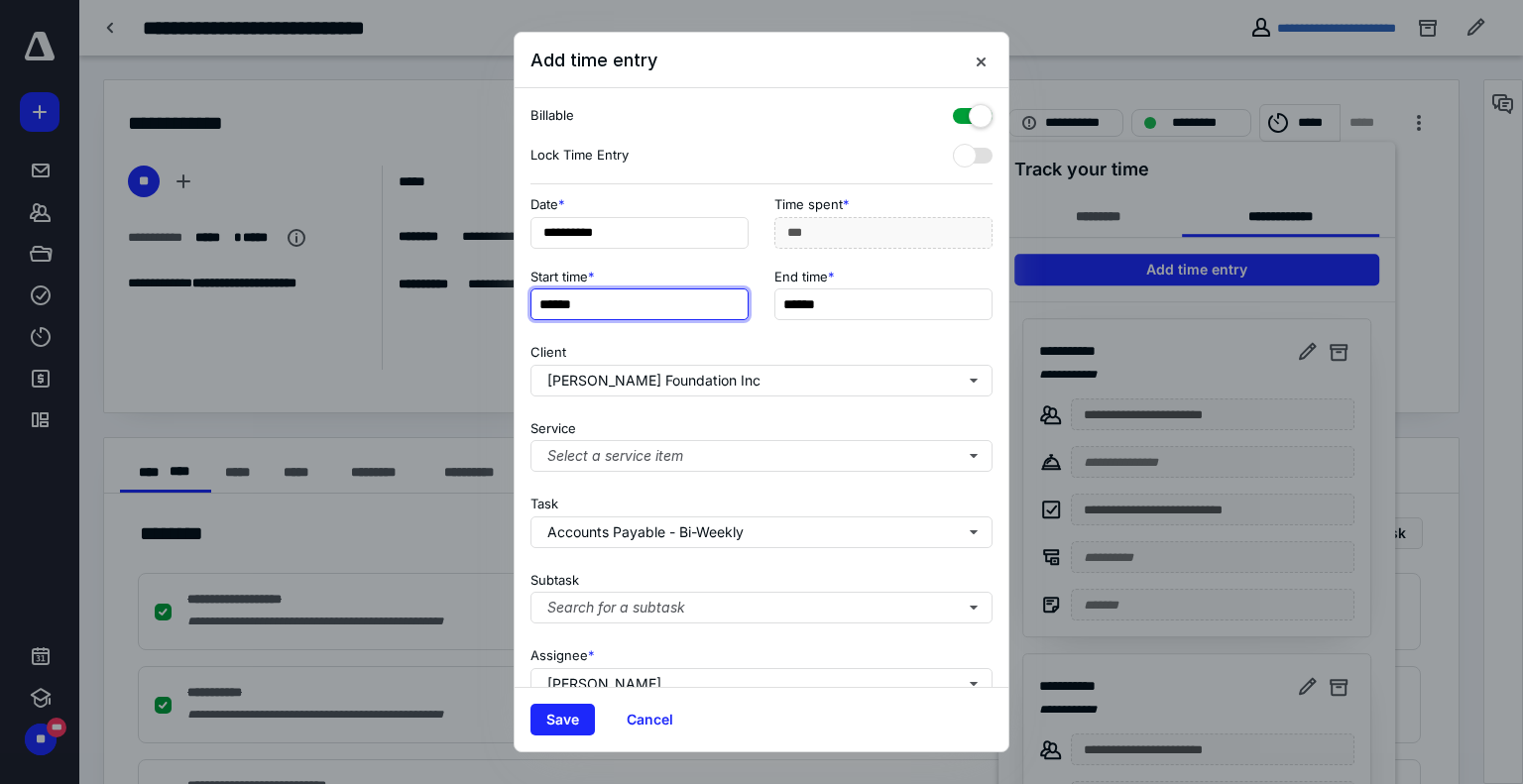 click on "******" at bounding box center [640, 304] 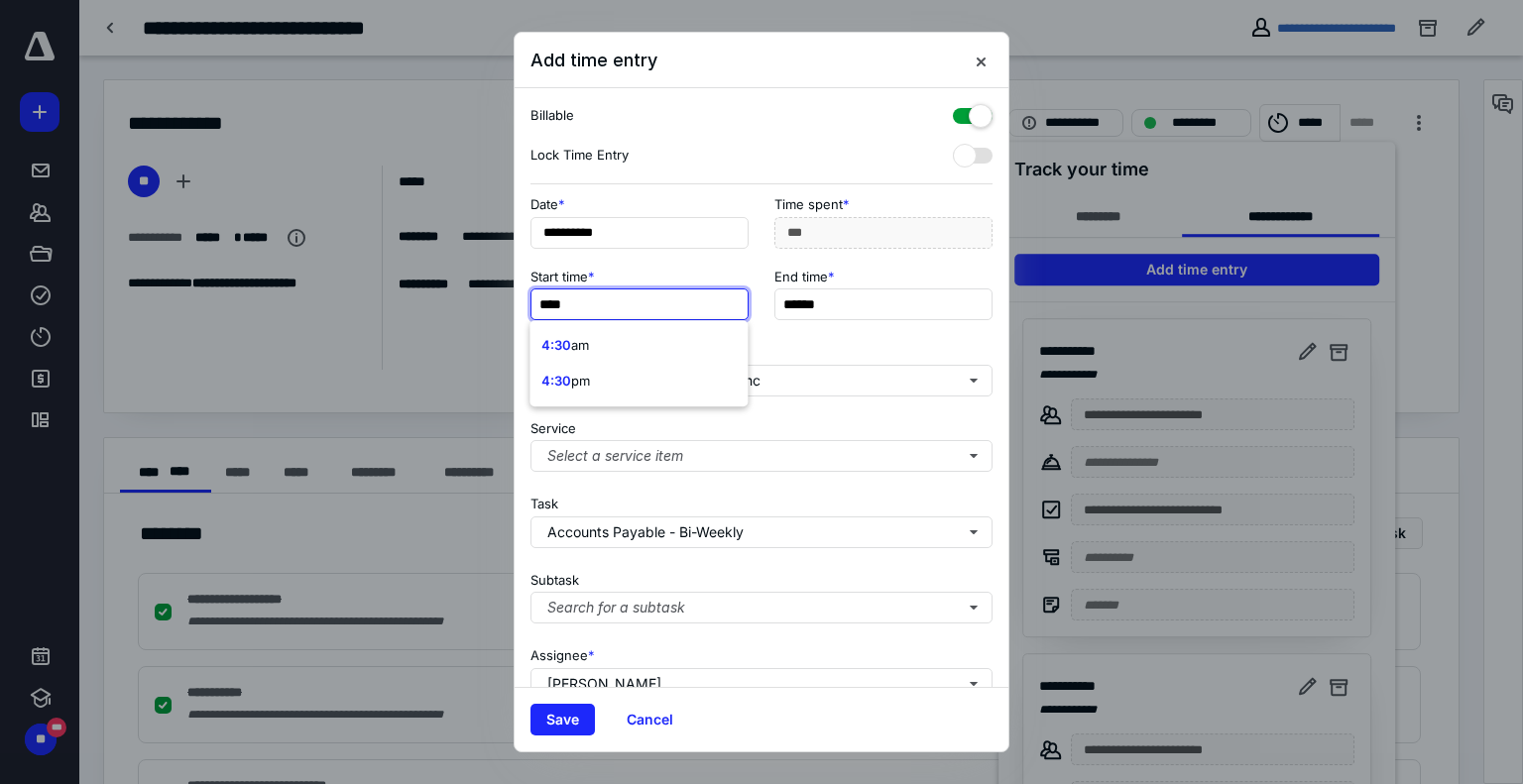 type on "****" 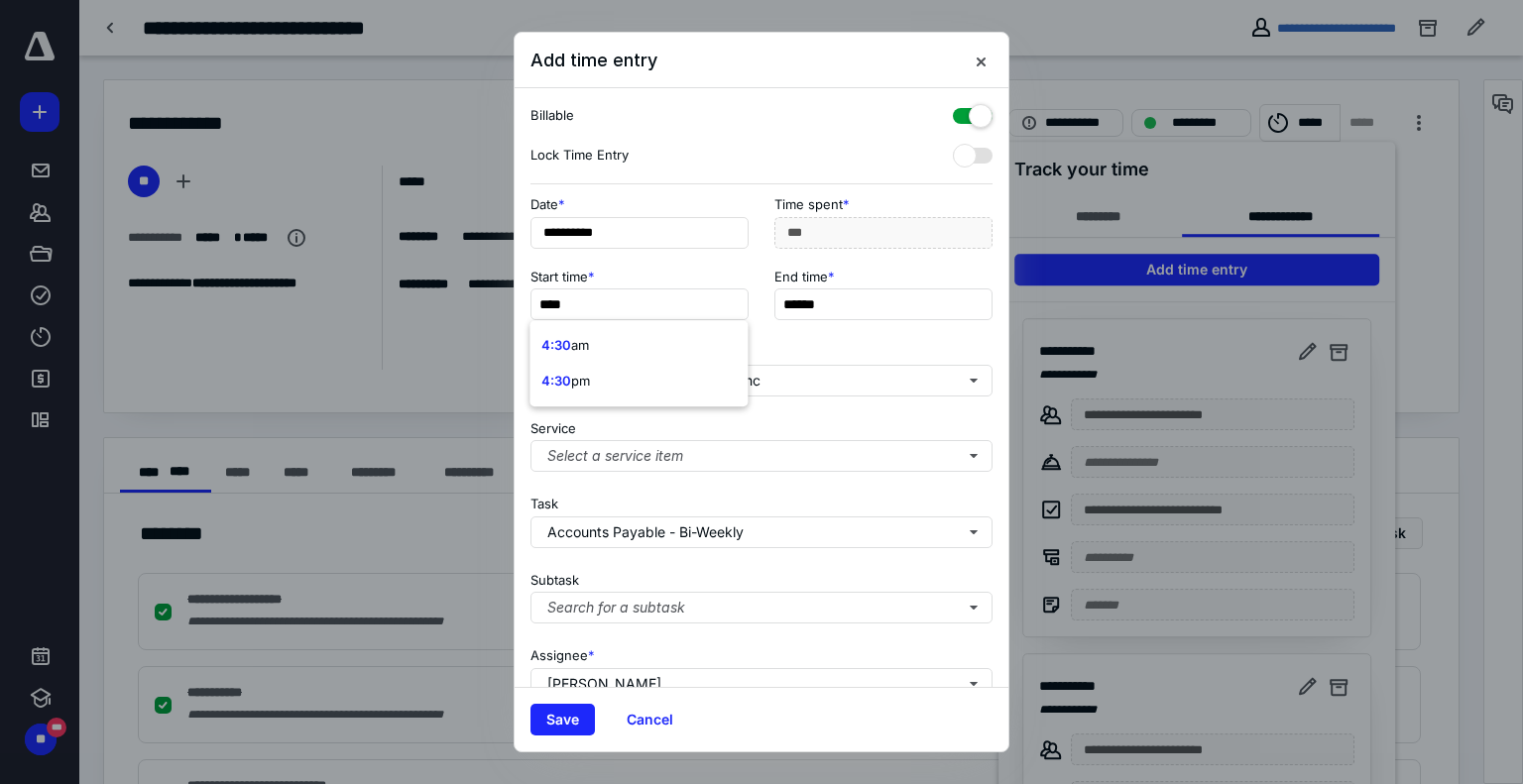 type on "******" 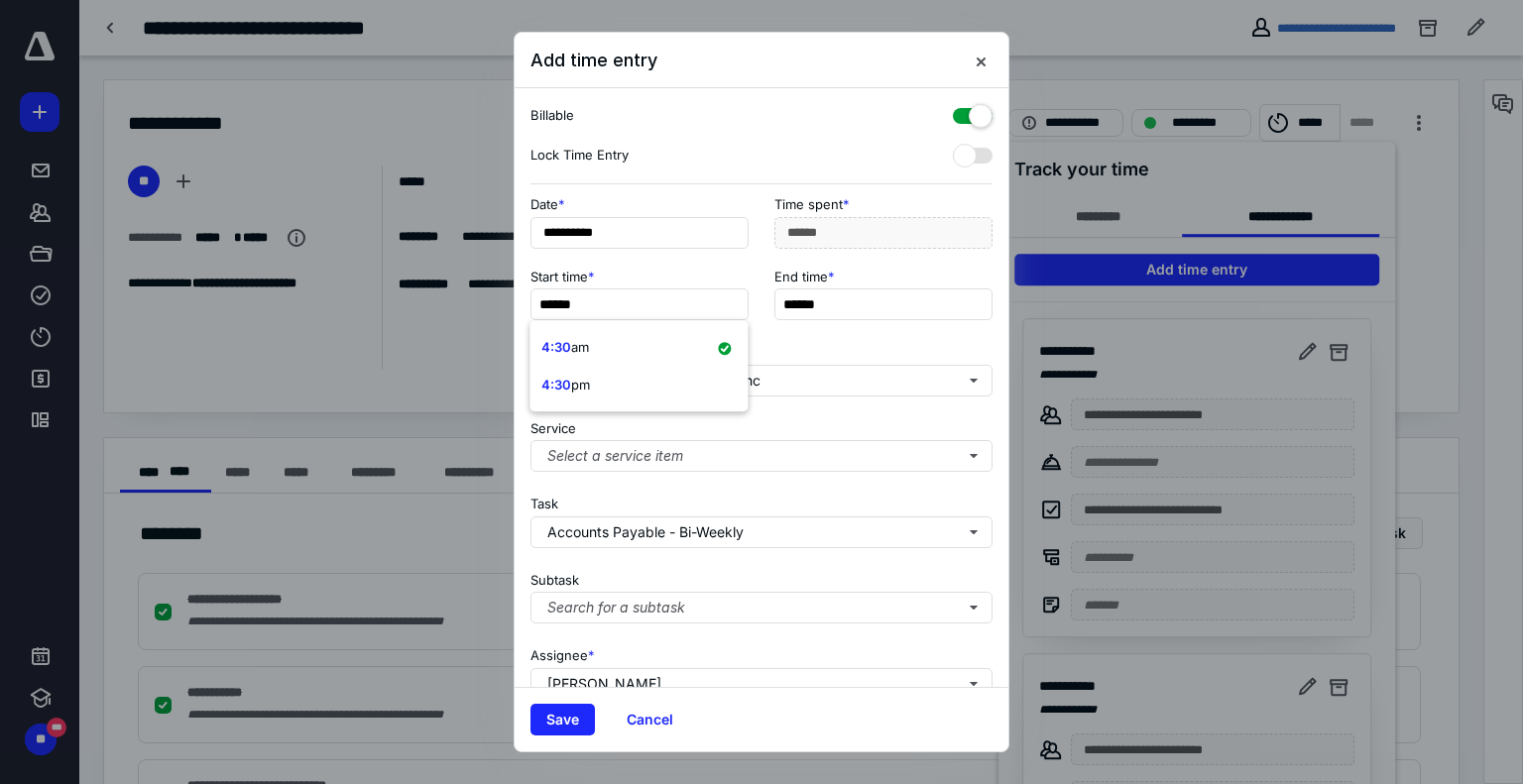 click on "Billable" at bounding box center [762, 116] 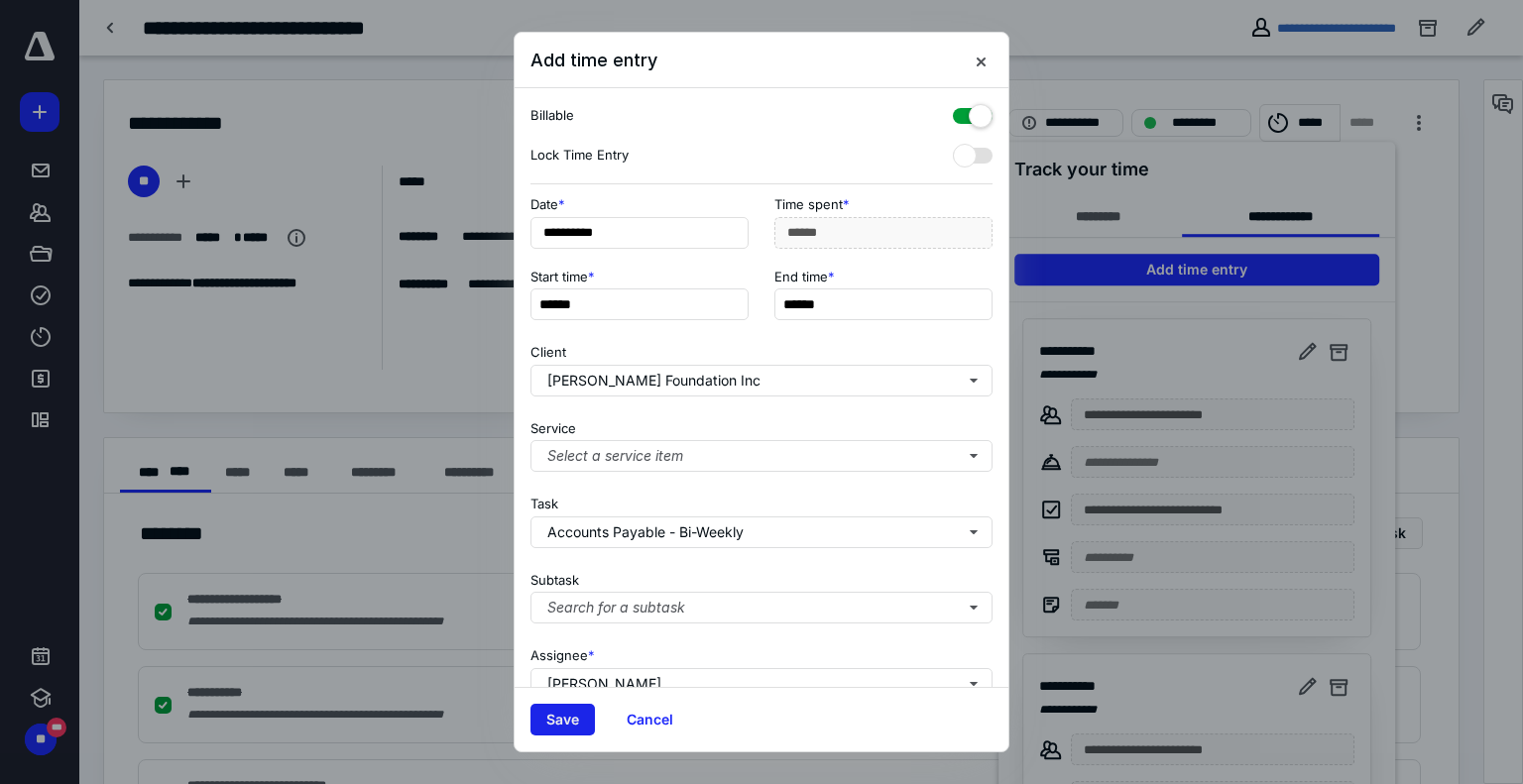 click on "Save" at bounding box center [562, 720] 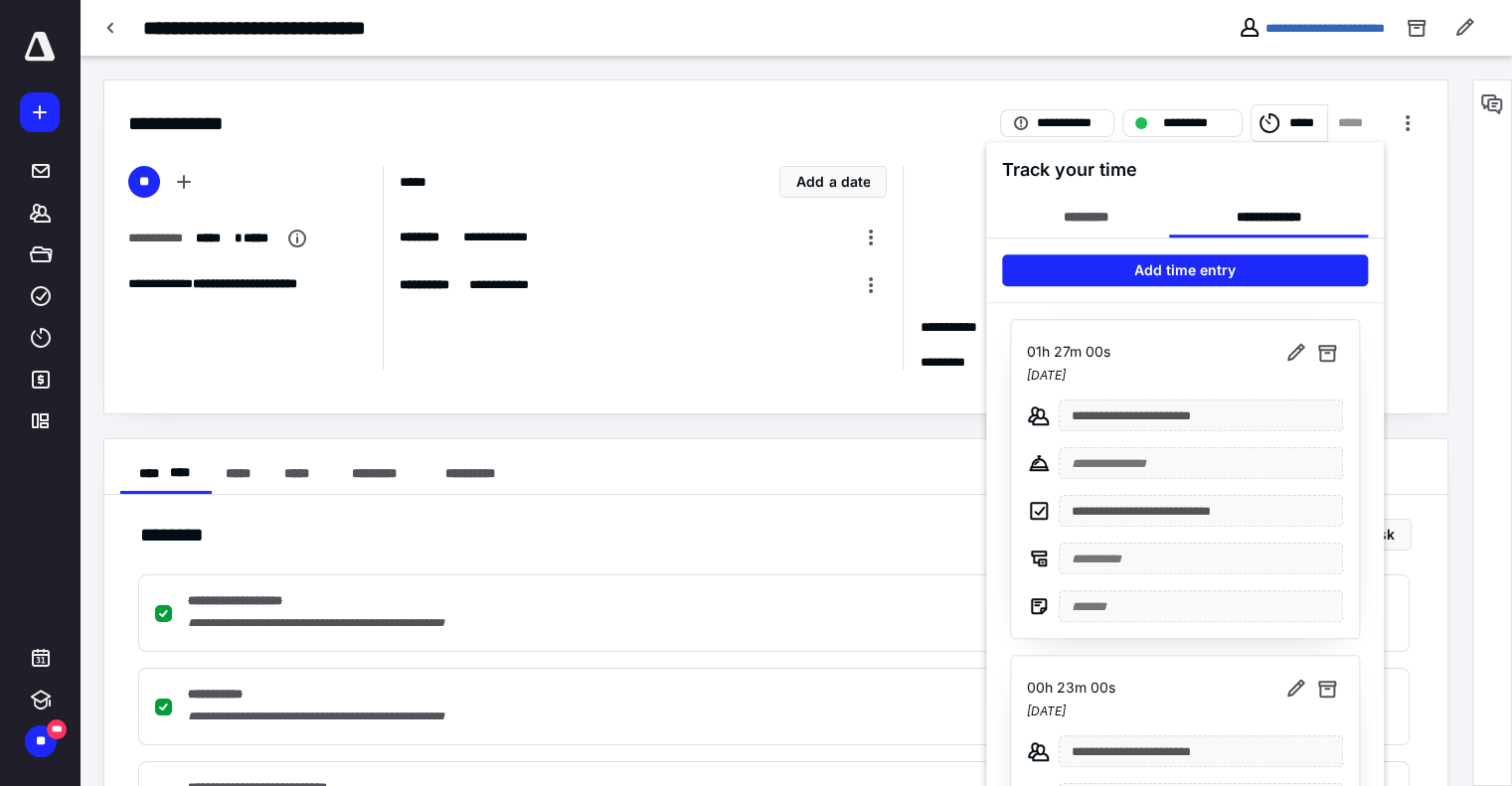 click at bounding box center [756, 393] 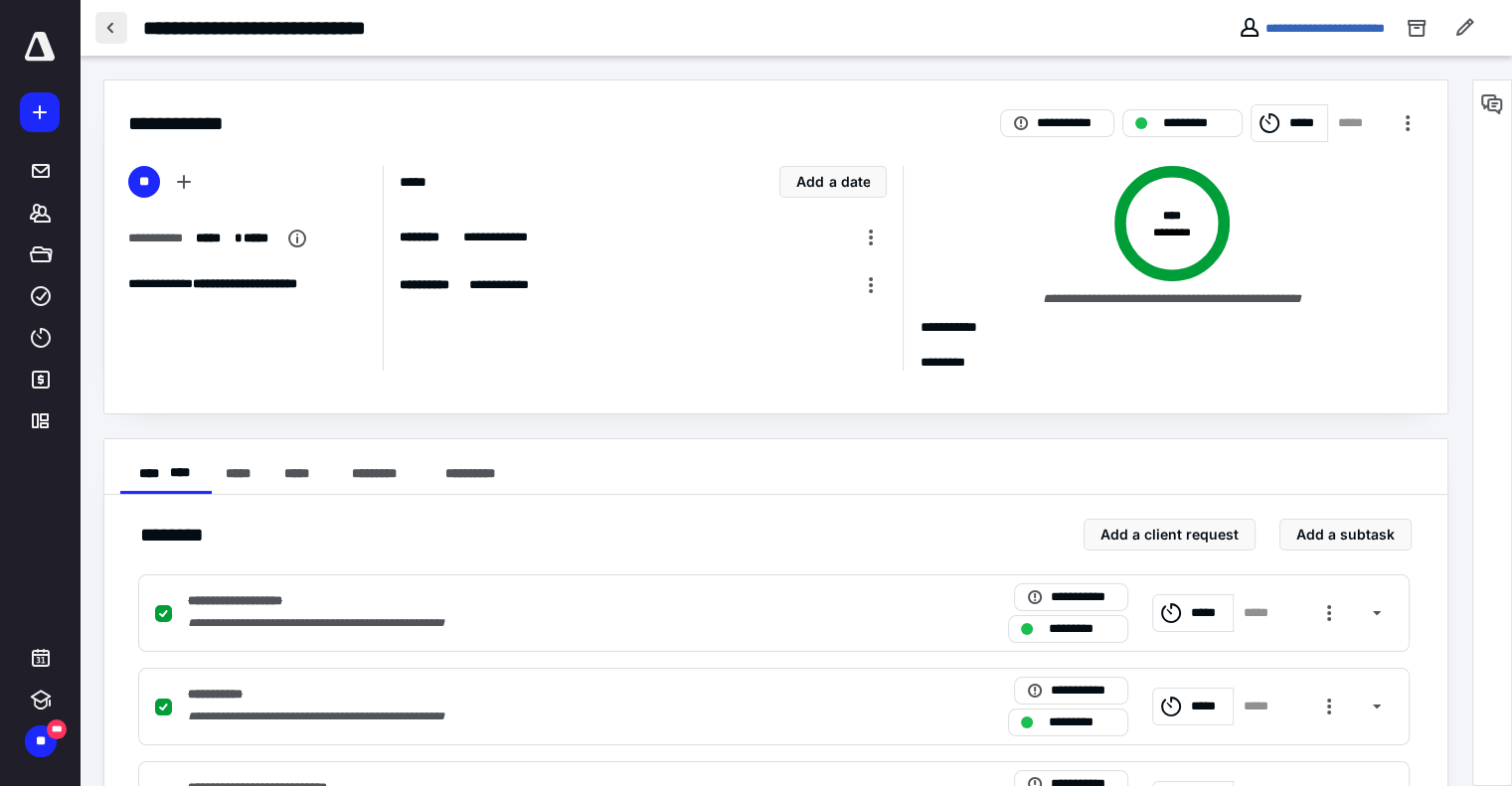 click at bounding box center [111, 28] 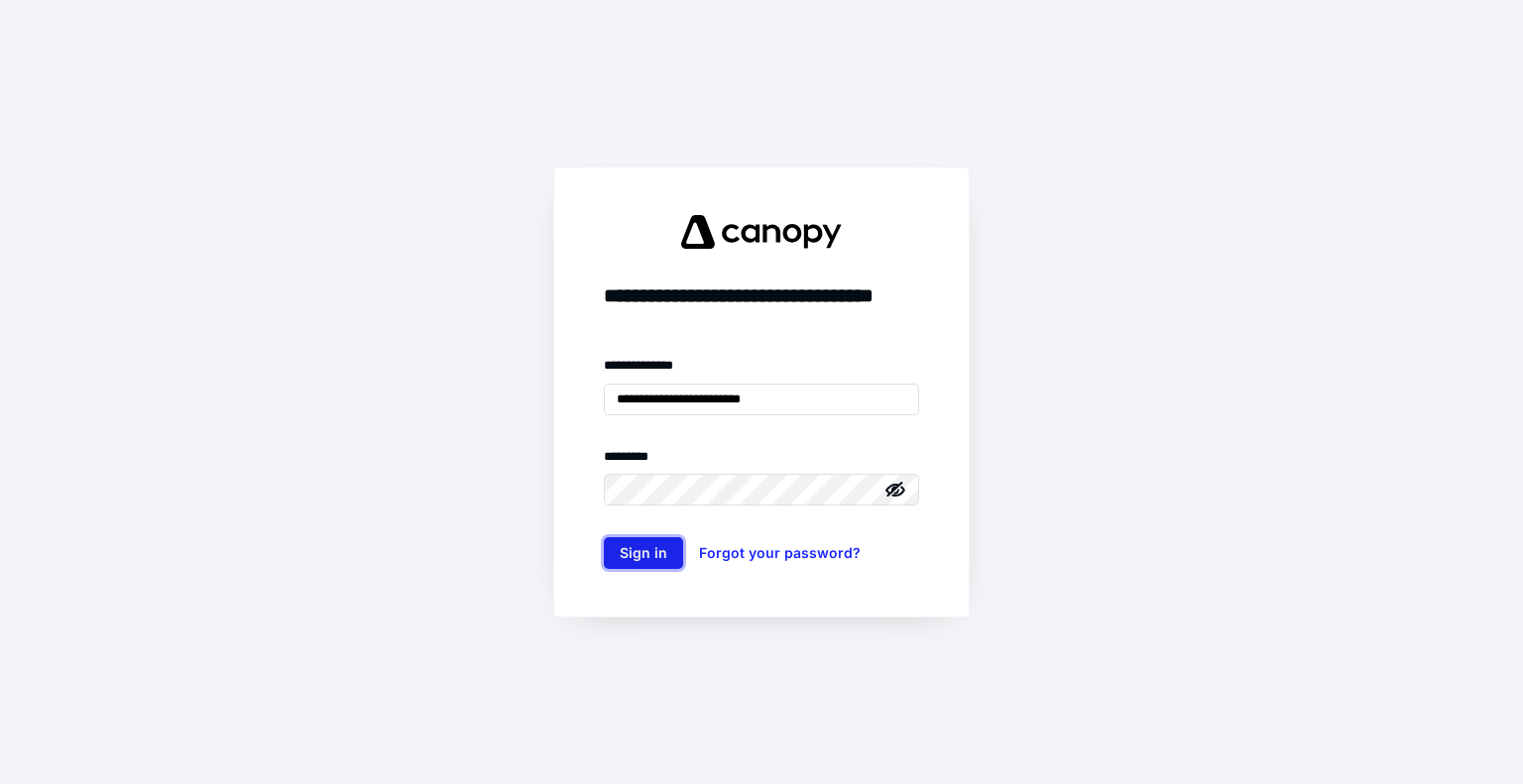 click on "Sign in" at bounding box center [644, 553] 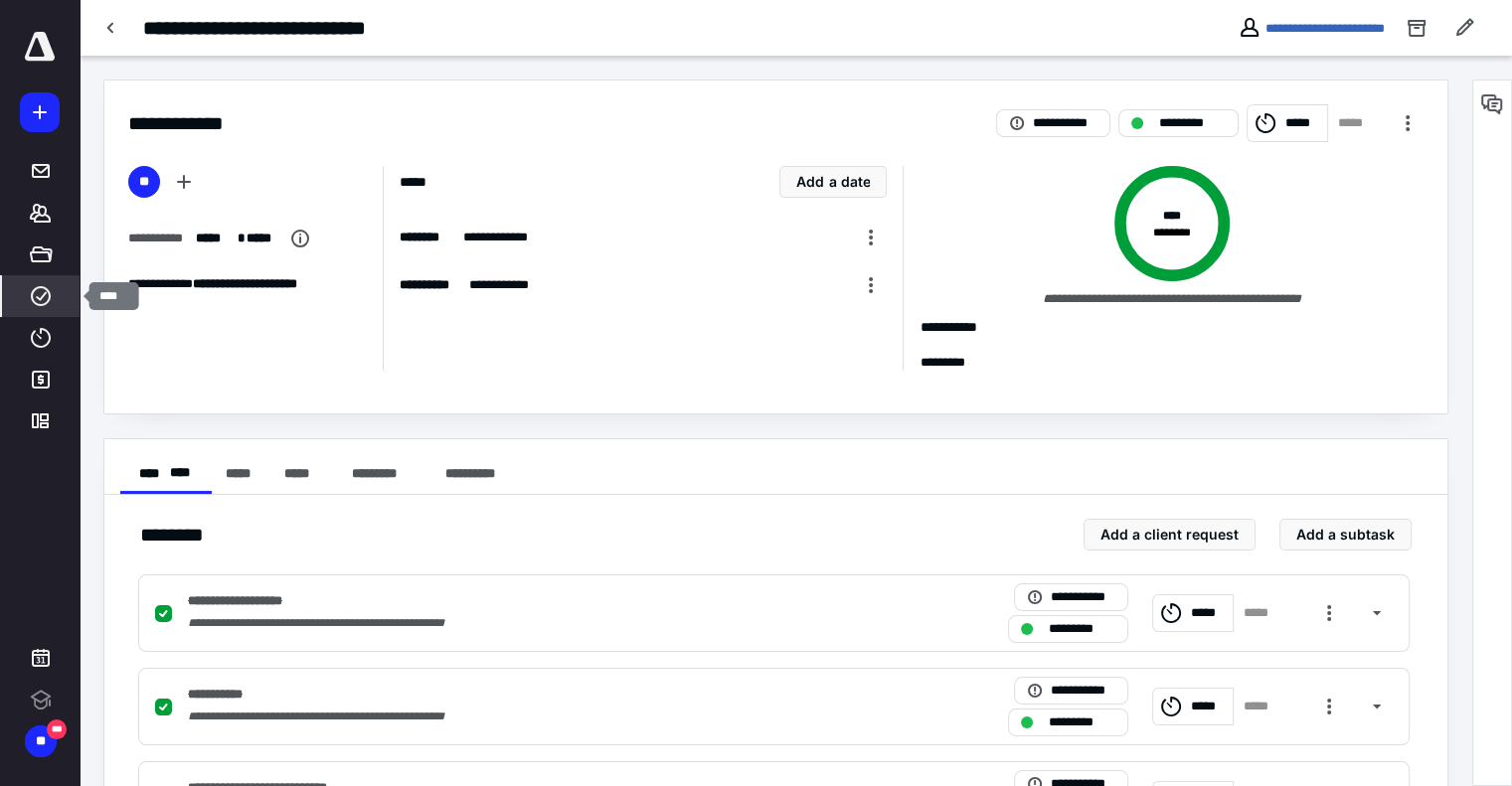 click 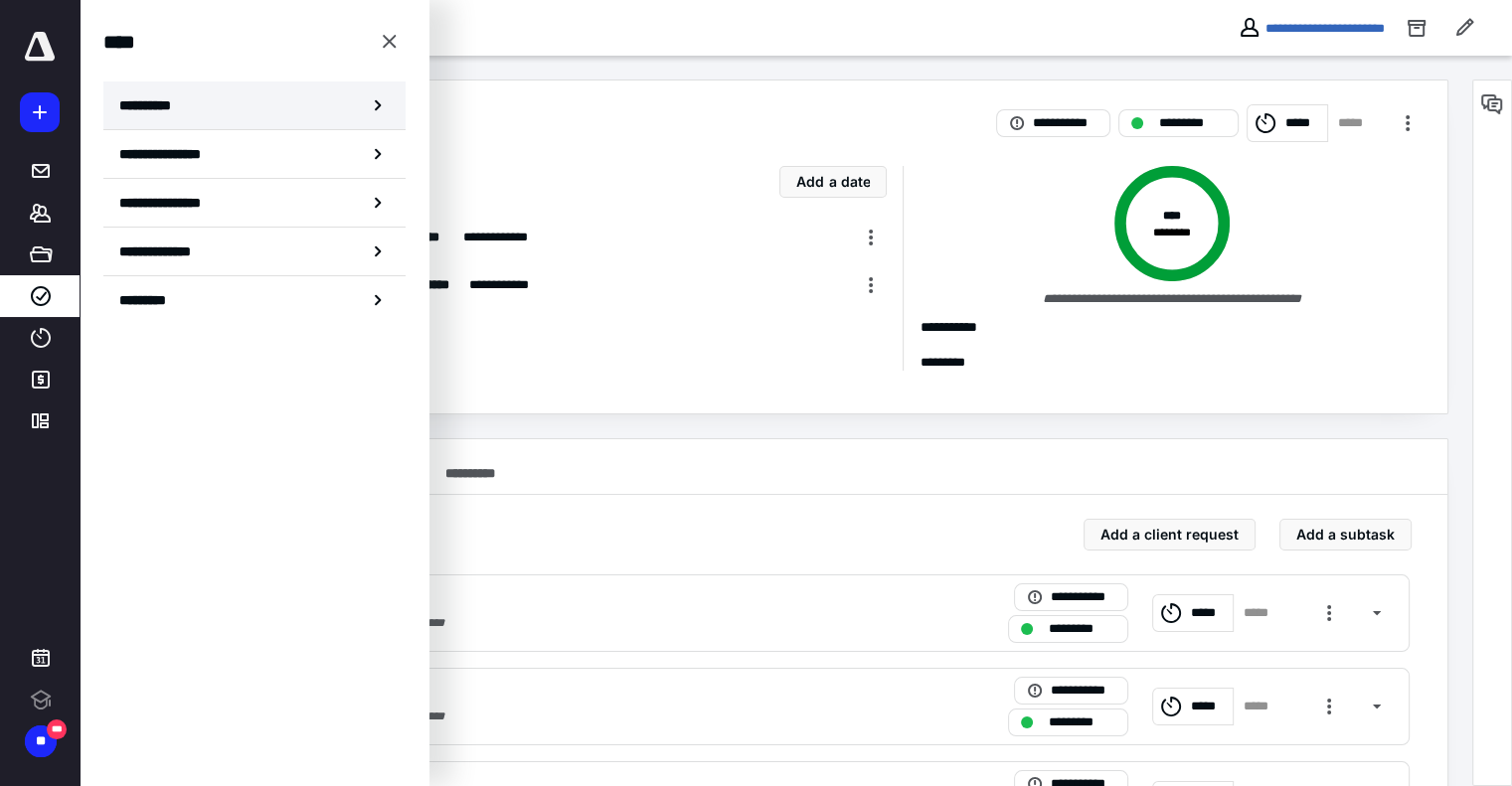 click on "**********" at bounding box center (152, 105) 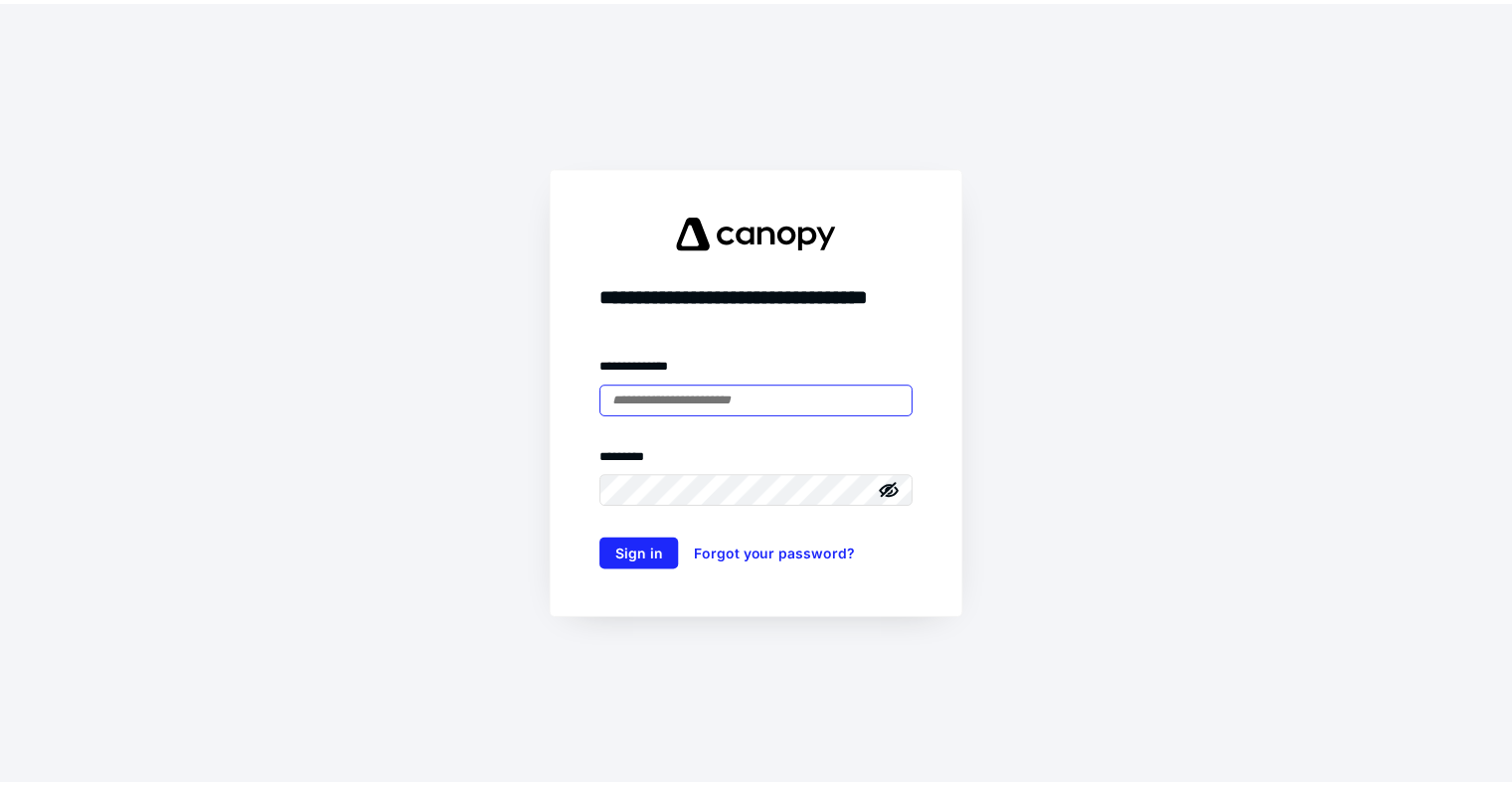scroll, scrollTop: 0, scrollLeft: 0, axis: both 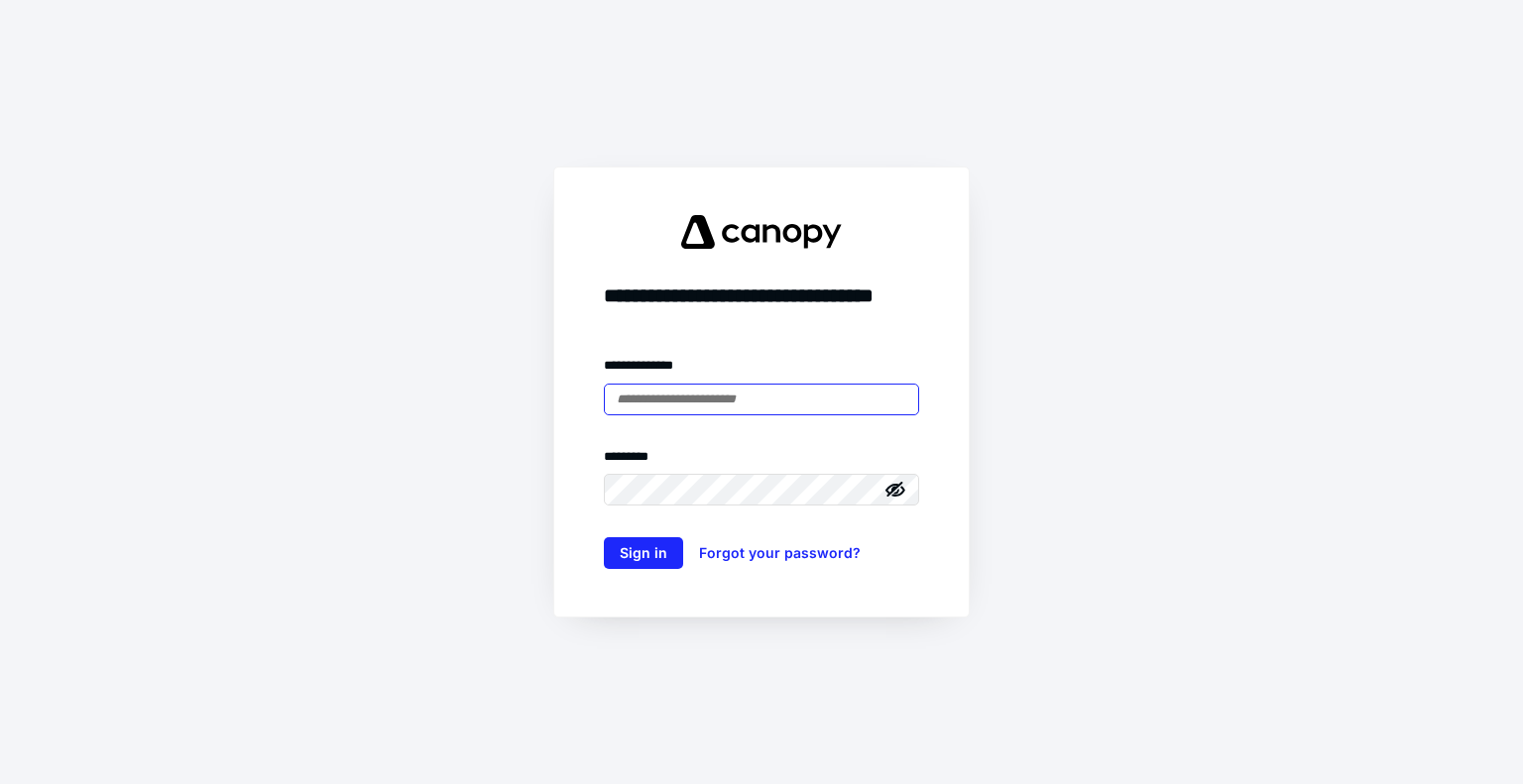 type on "**********" 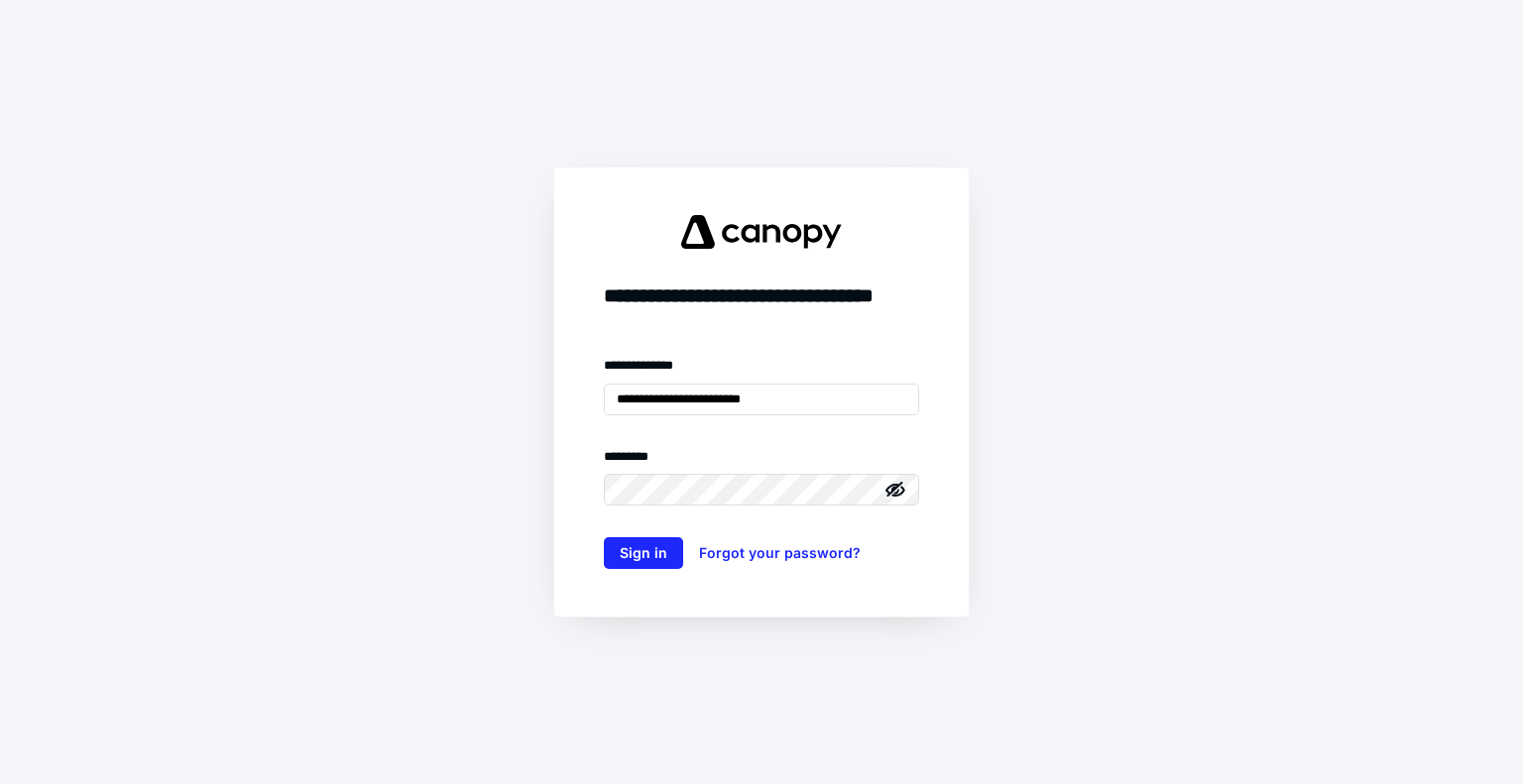 click on "**********" at bounding box center (762, 392) 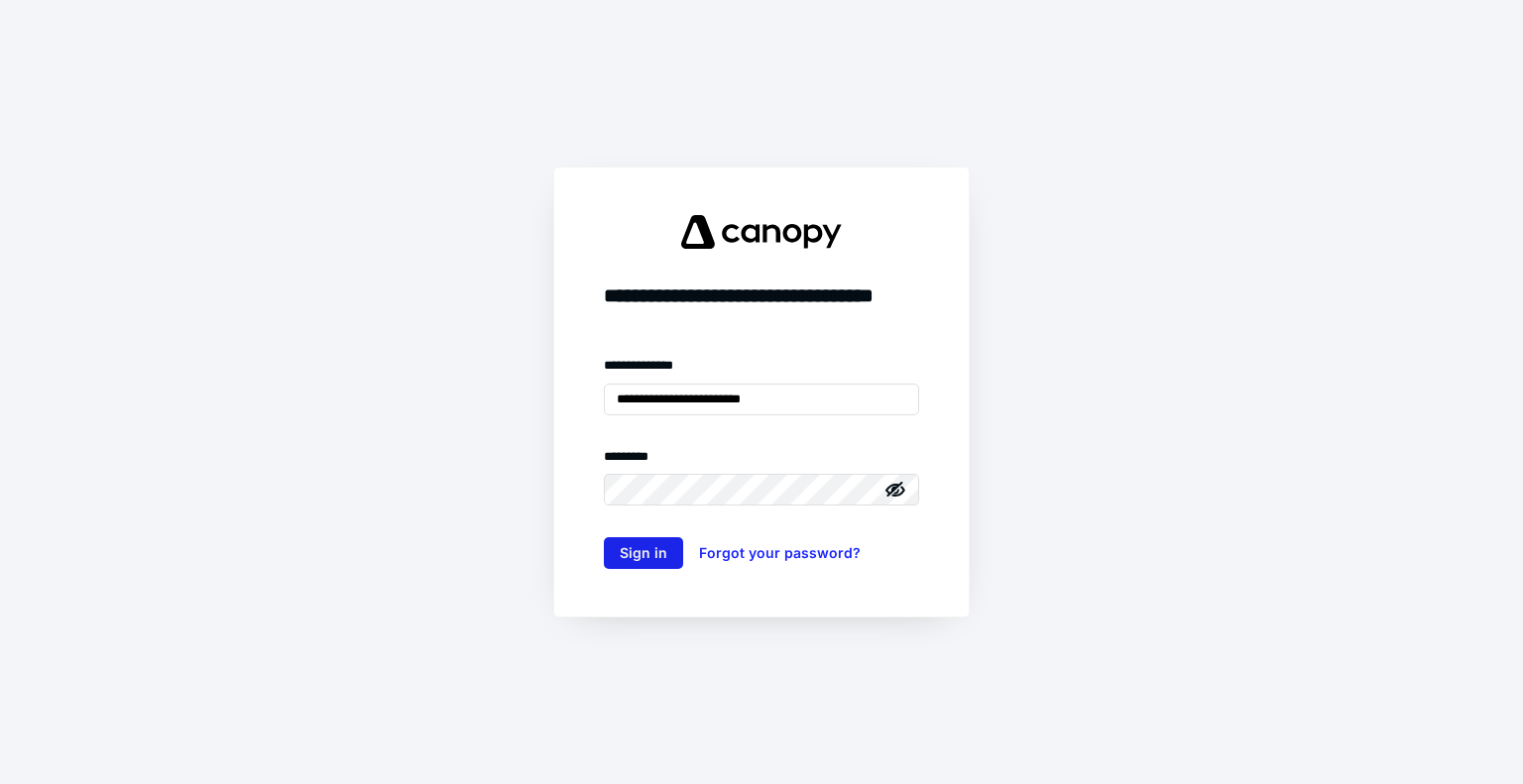 click on "Sign in" at bounding box center [644, 553] 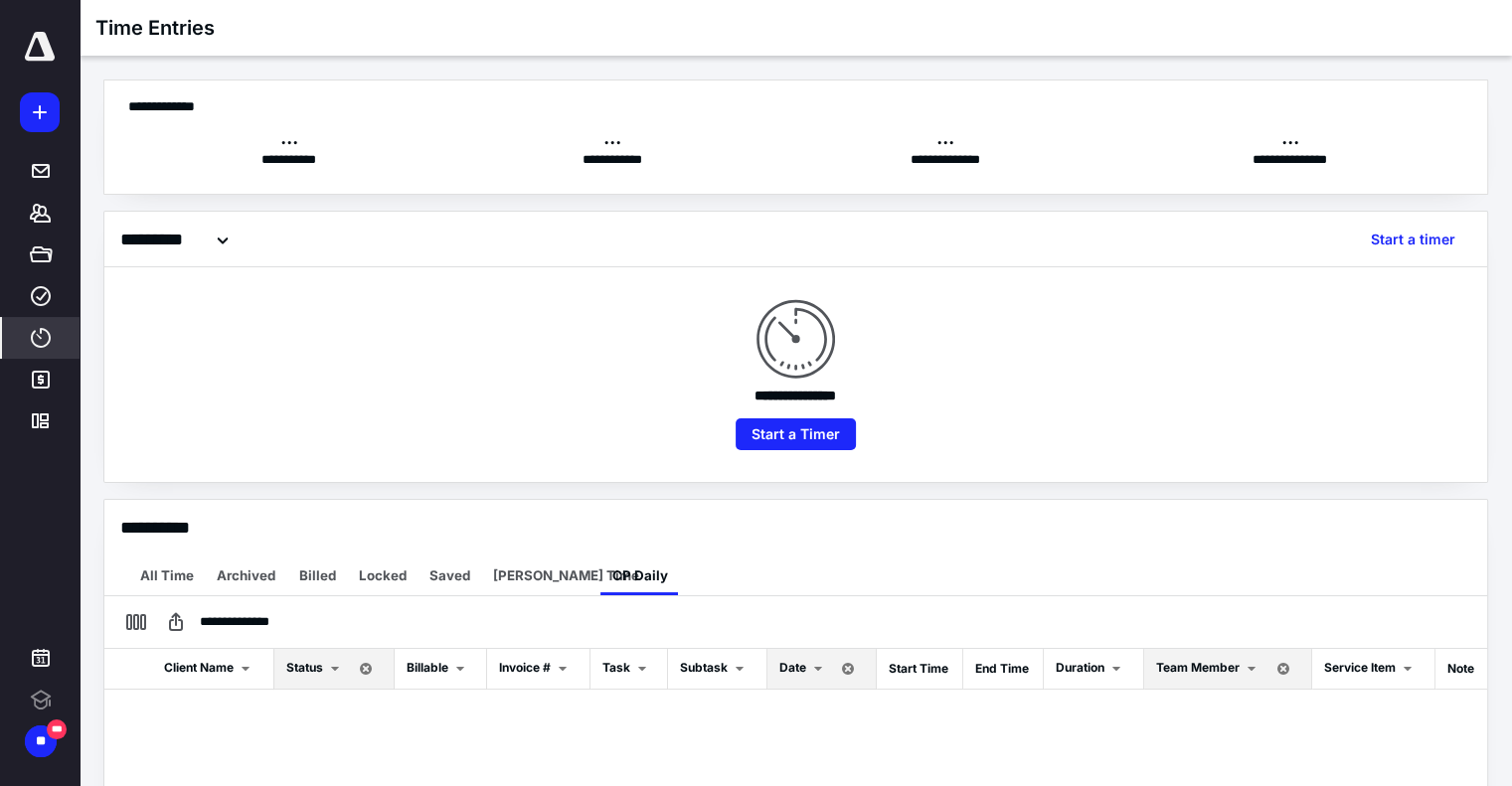 scroll, scrollTop: 0, scrollLeft: 0, axis: both 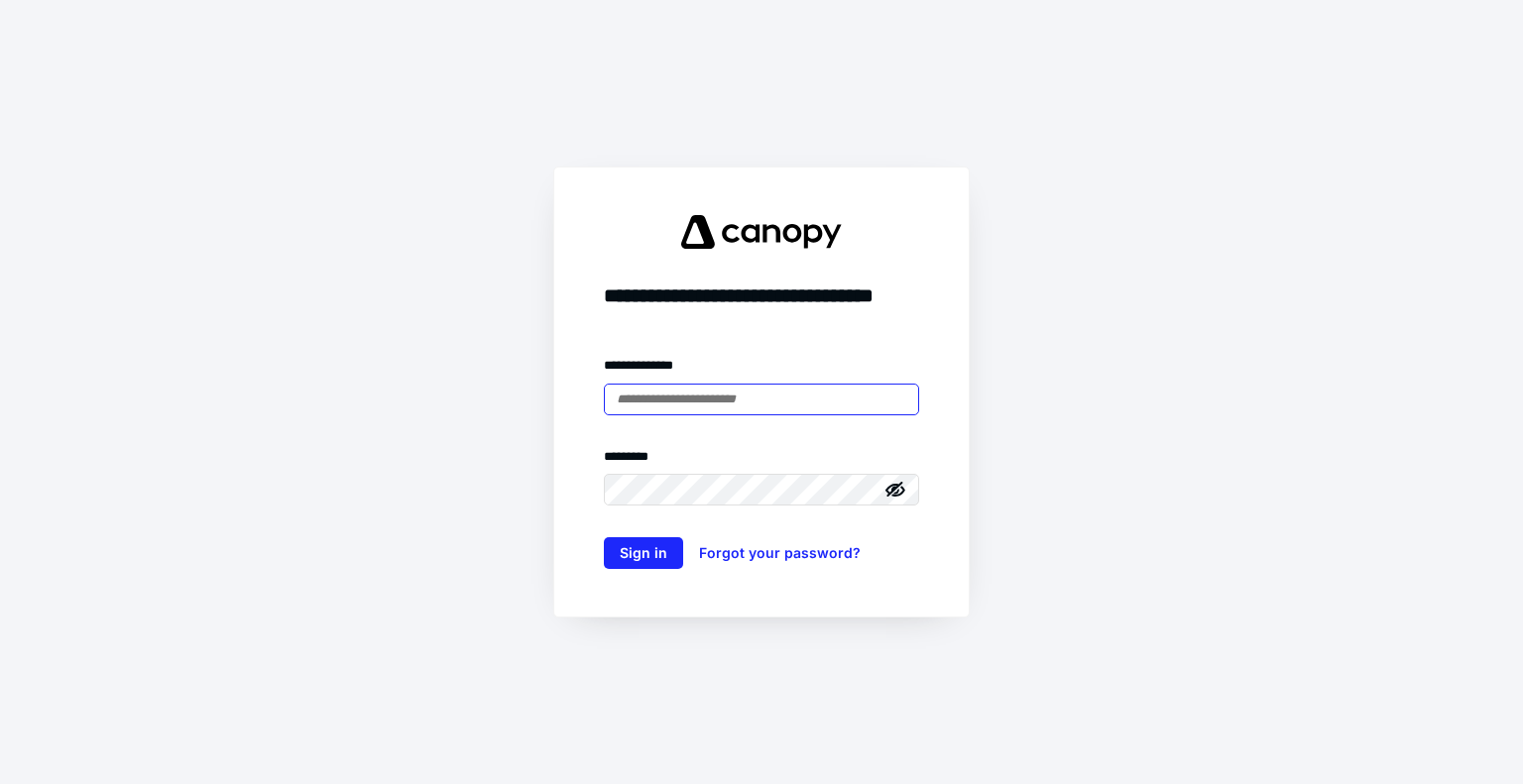 type on "**********" 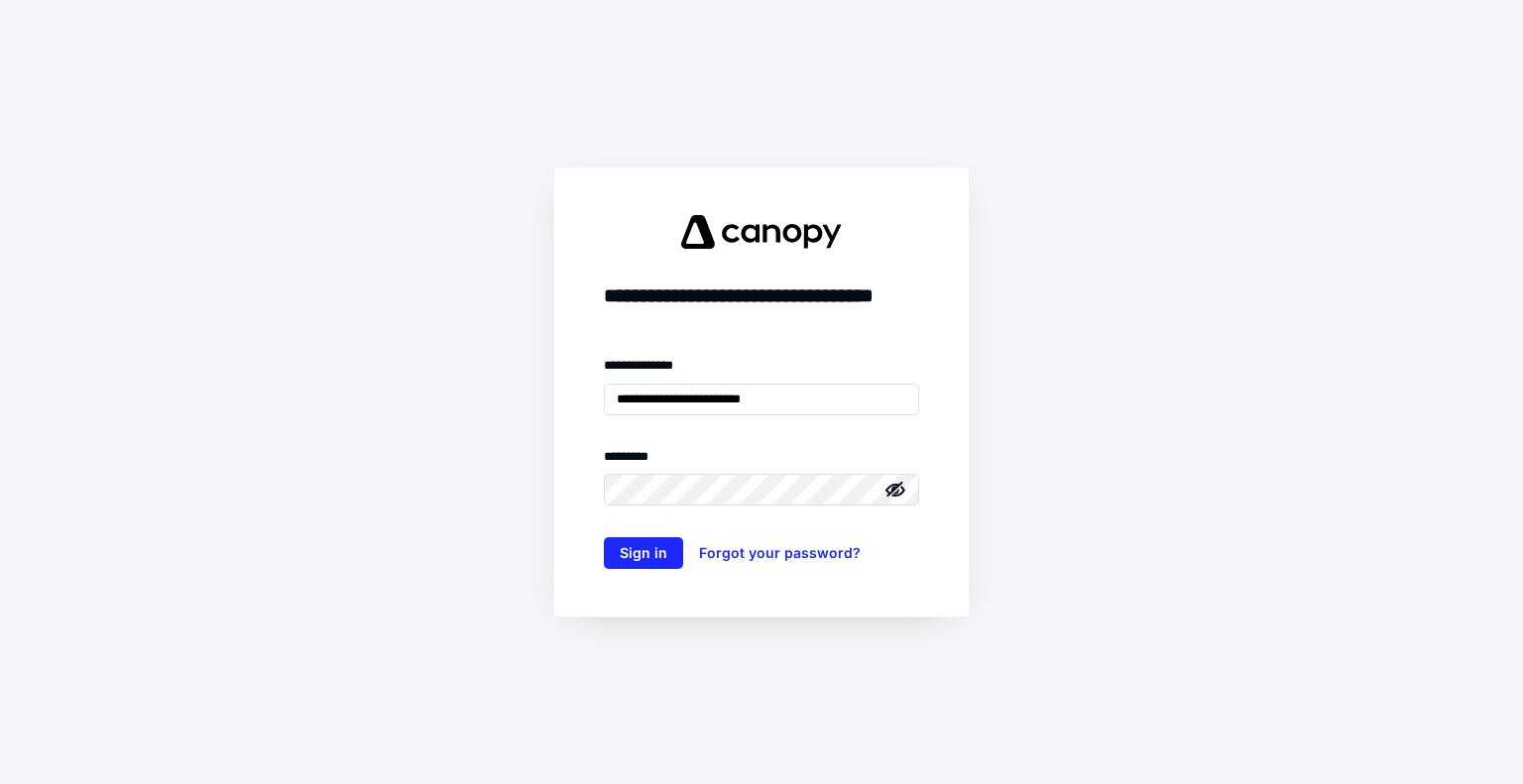 click on "**********" at bounding box center (762, 392) 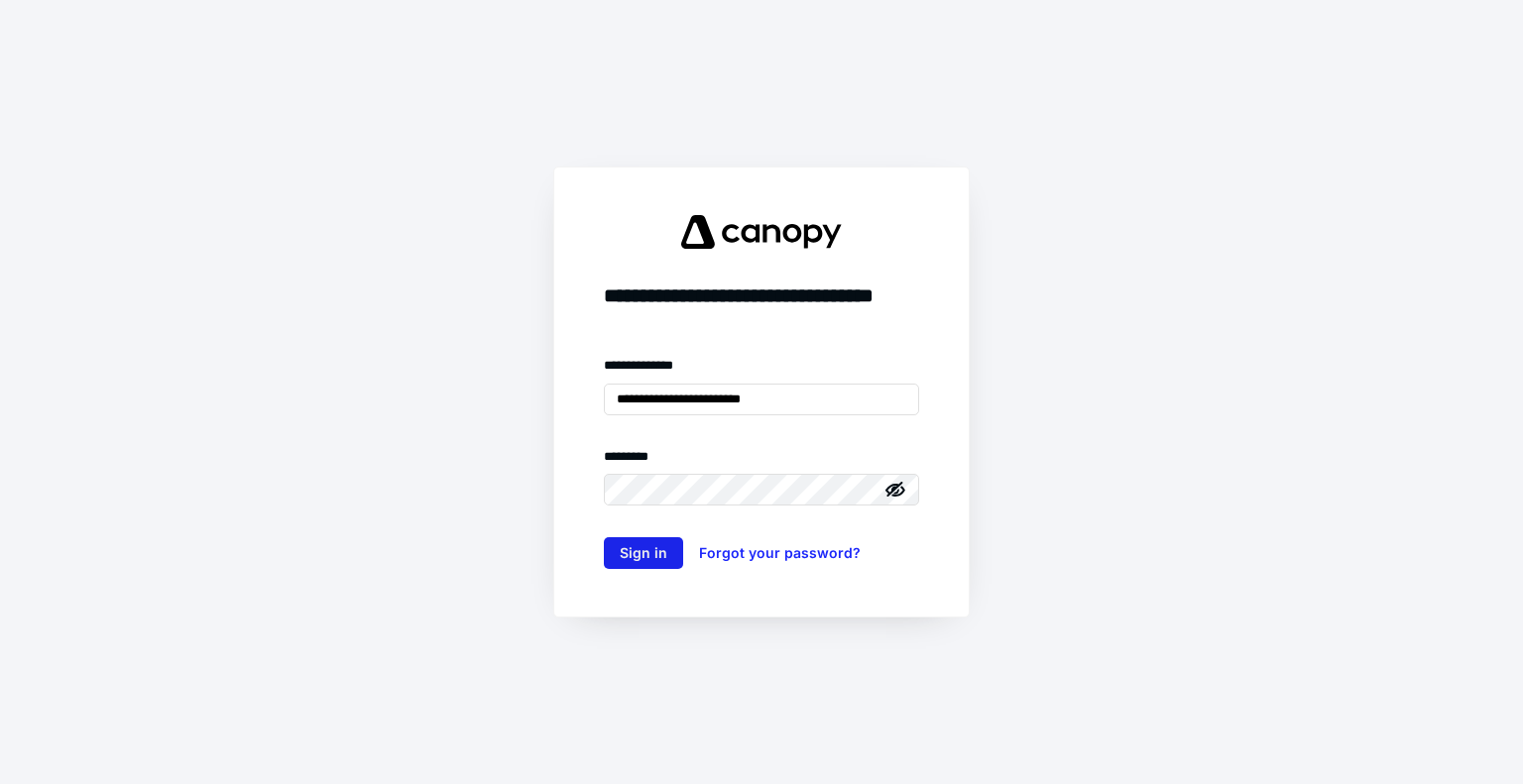 click on "Sign in" at bounding box center (644, 553) 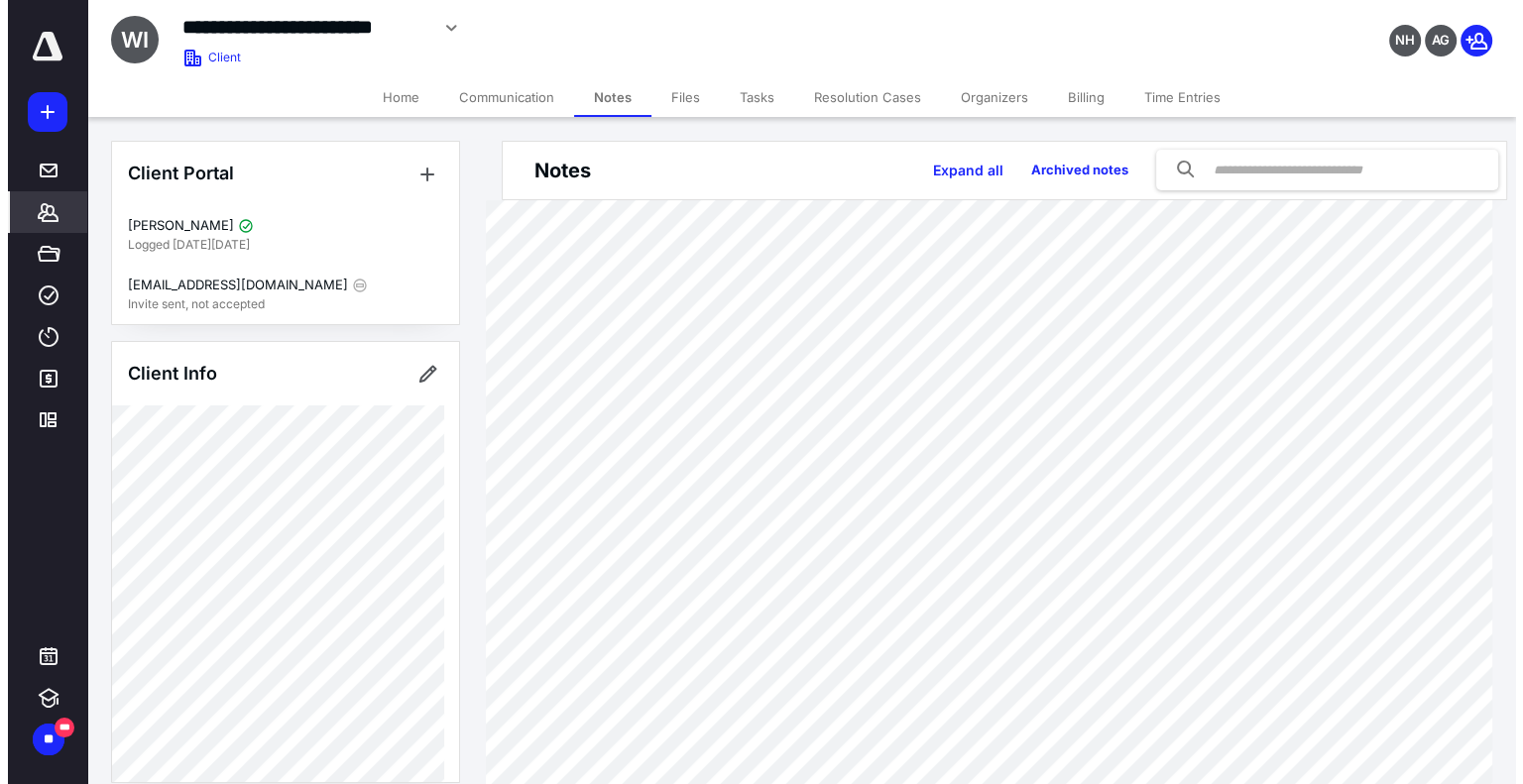 scroll, scrollTop: 0, scrollLeft: 0, axis: both 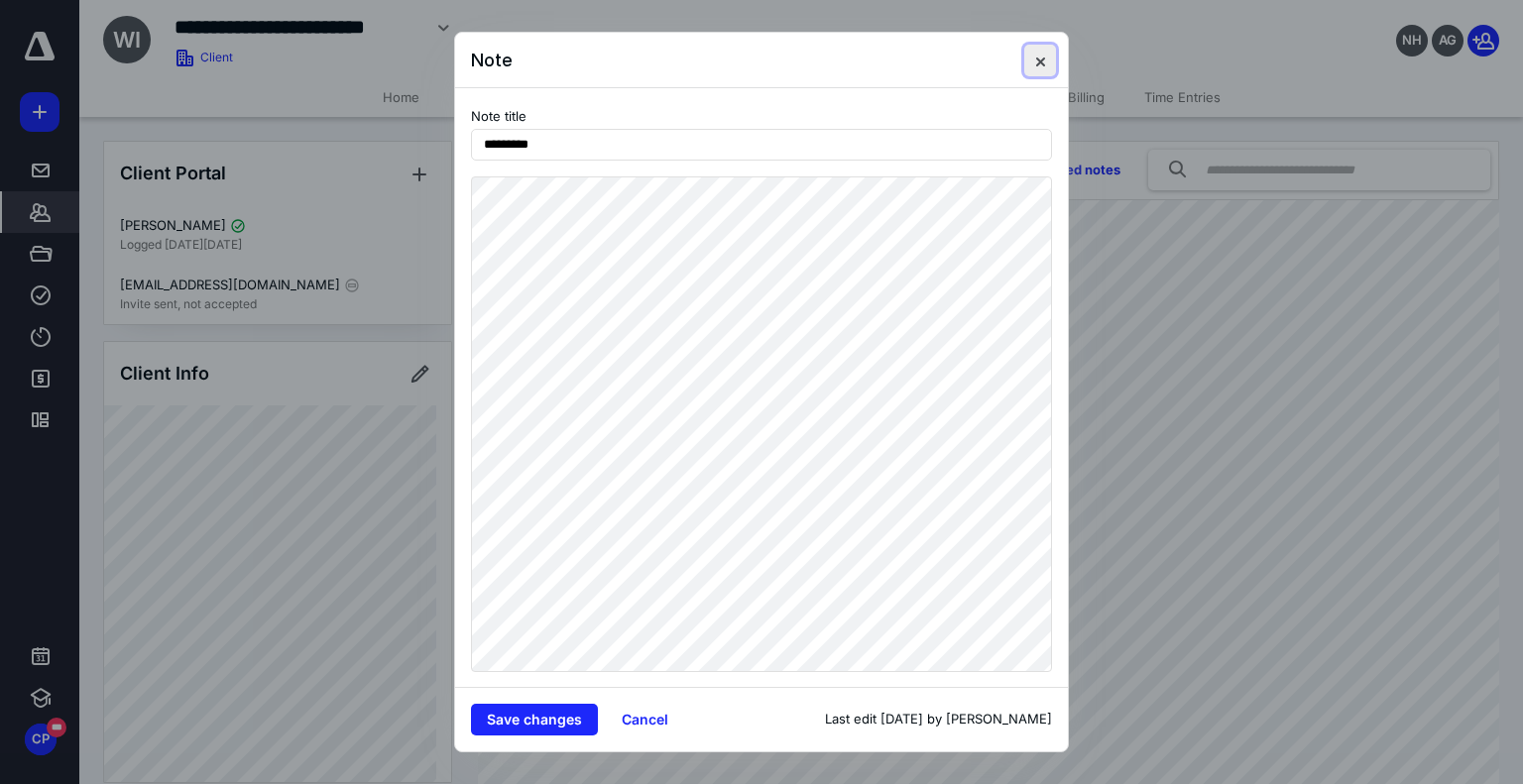 click at bounding box center [1040, 60] 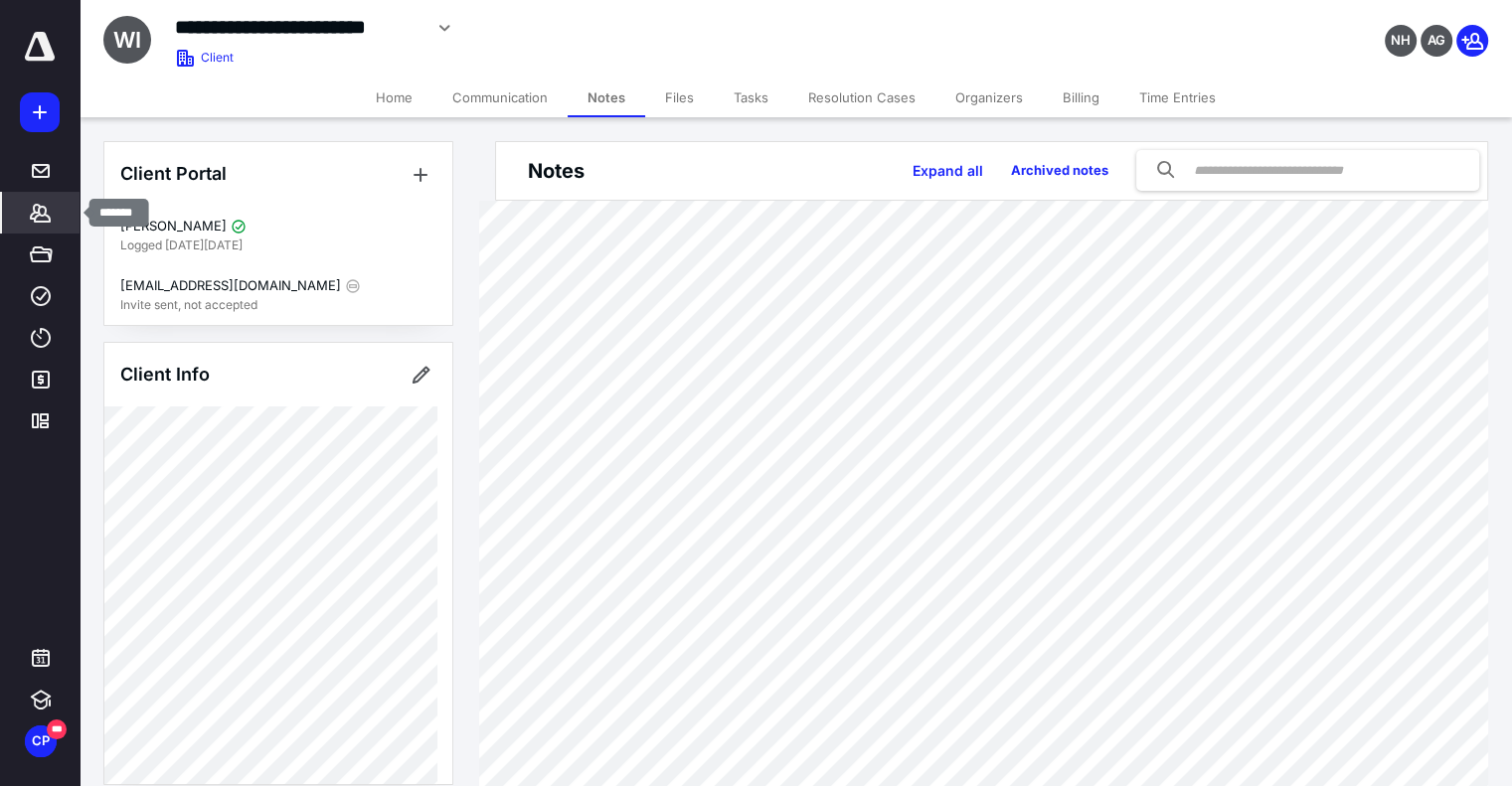 click 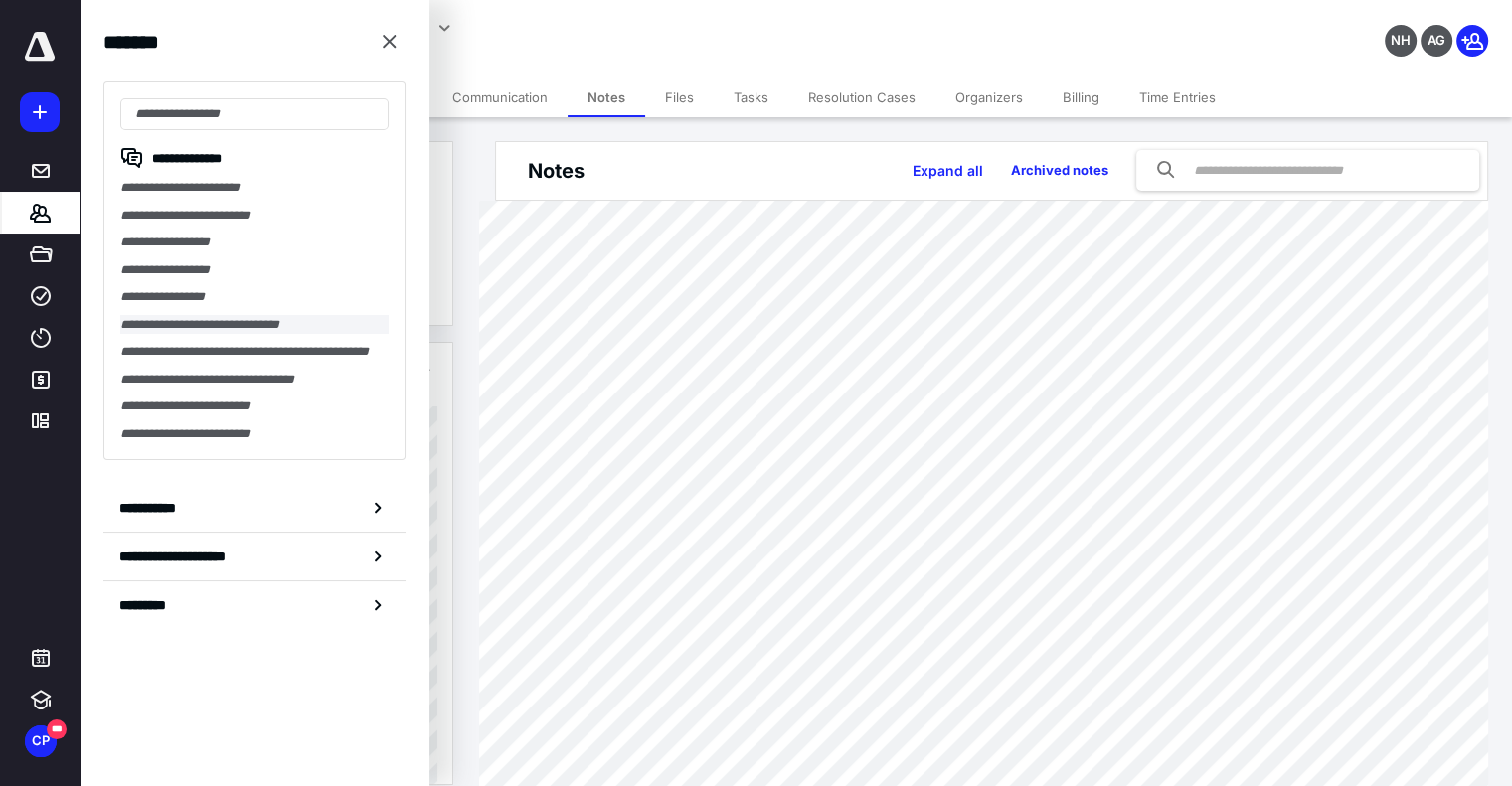 click on "**********" at bounding box center [254, 325] 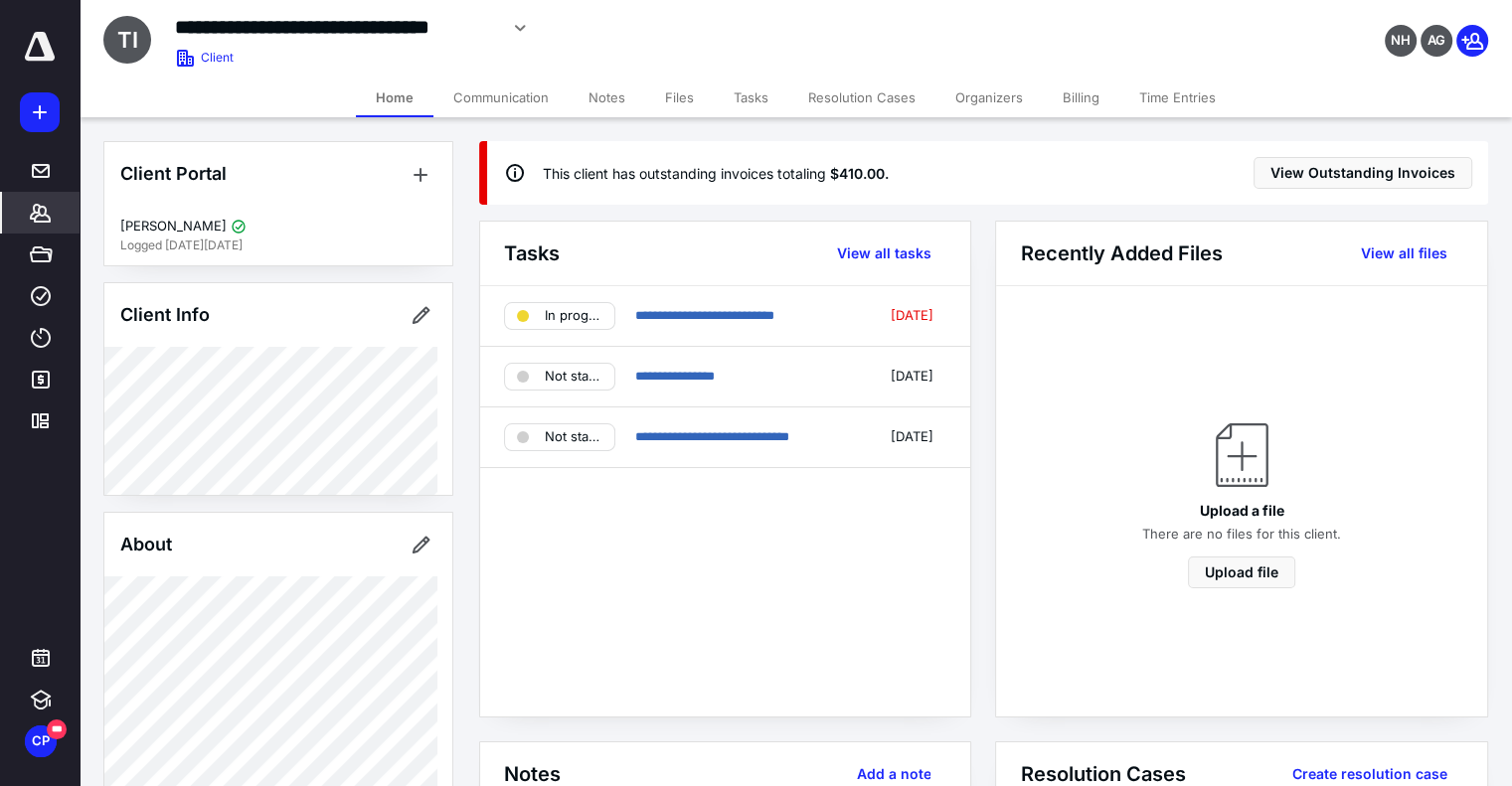 click on "Notes" at bounding box center [606, 97] 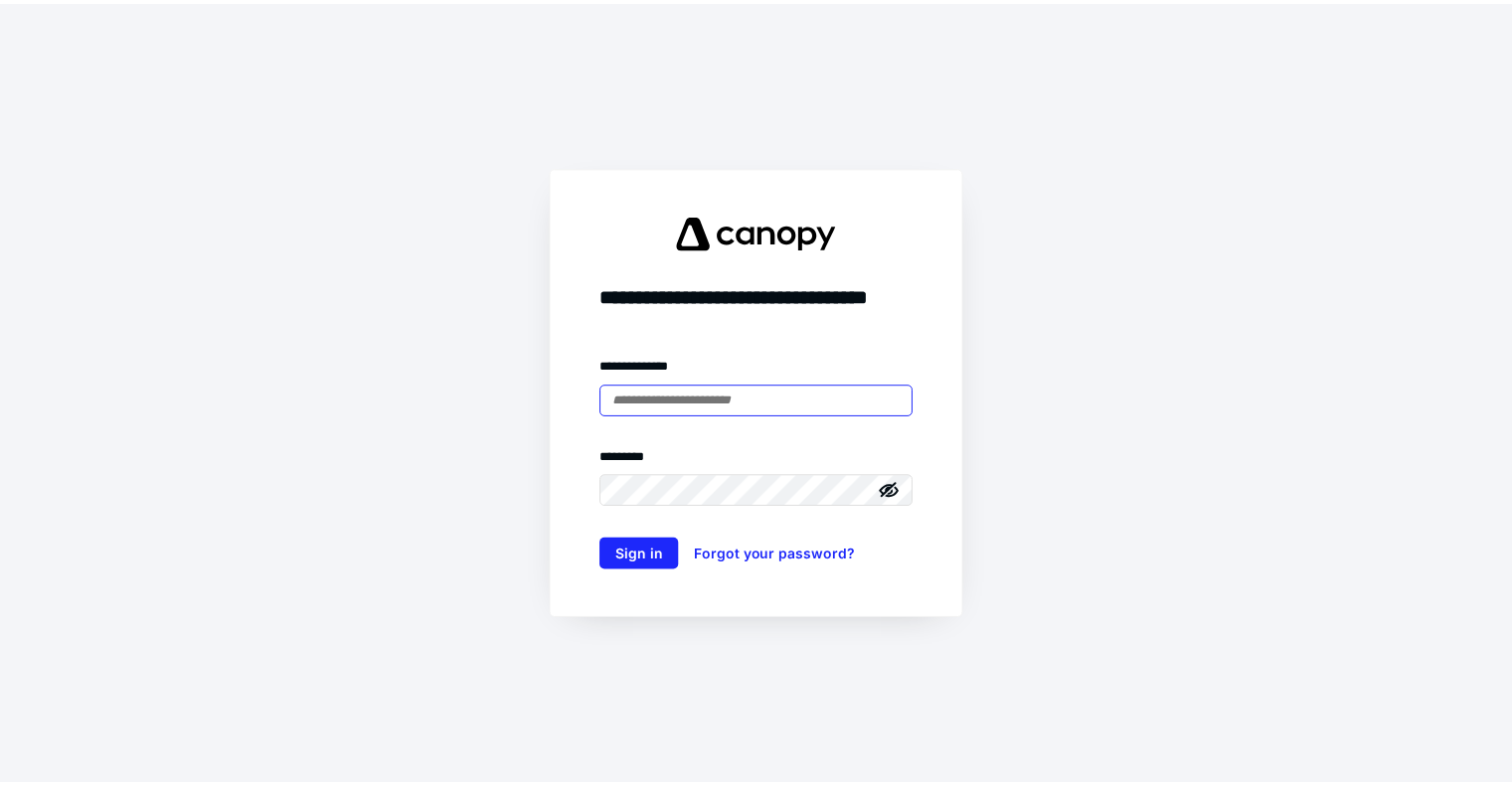 scroll, scrollTop: 0, scrollLeft: 0, axis: both 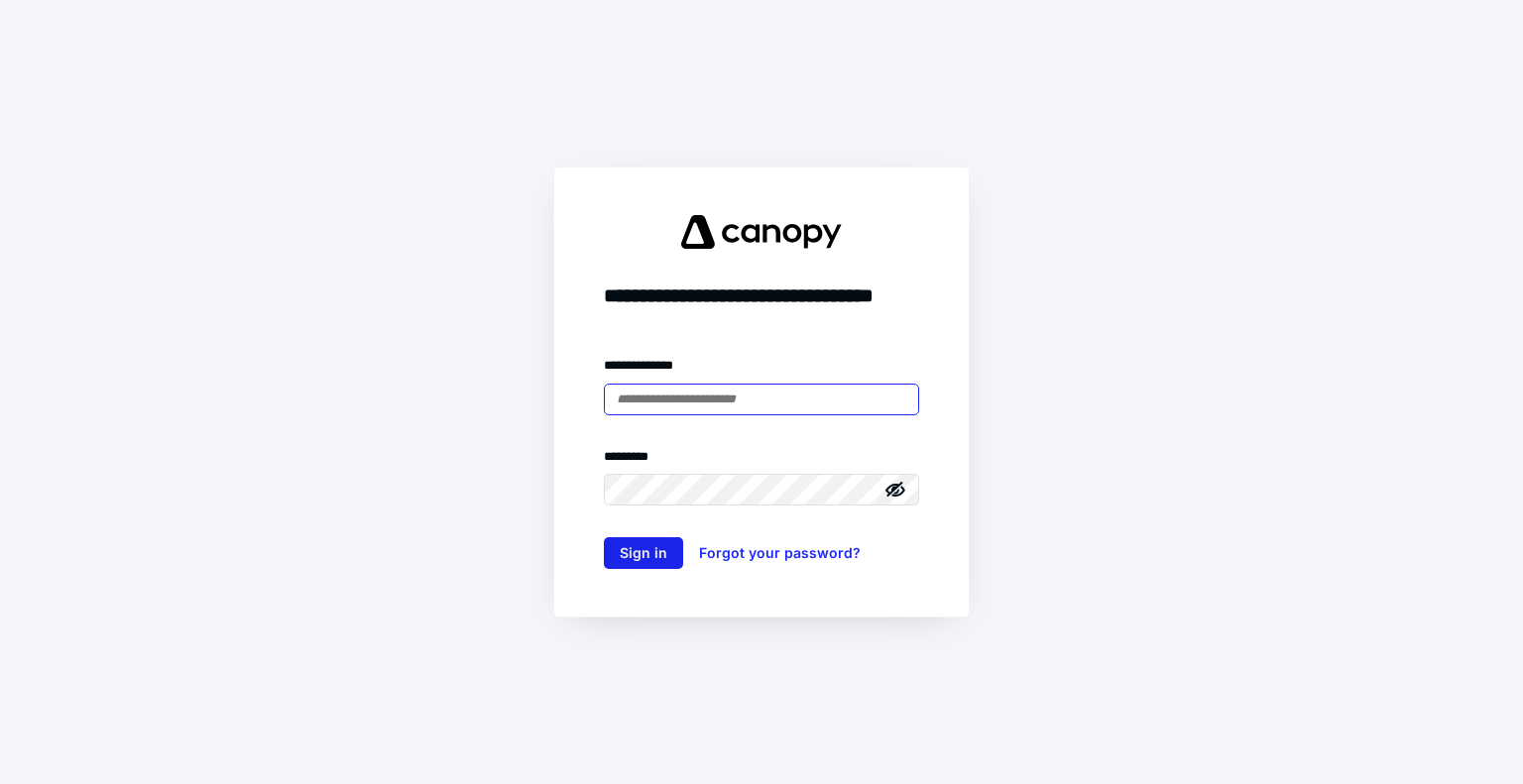 type on "**********" 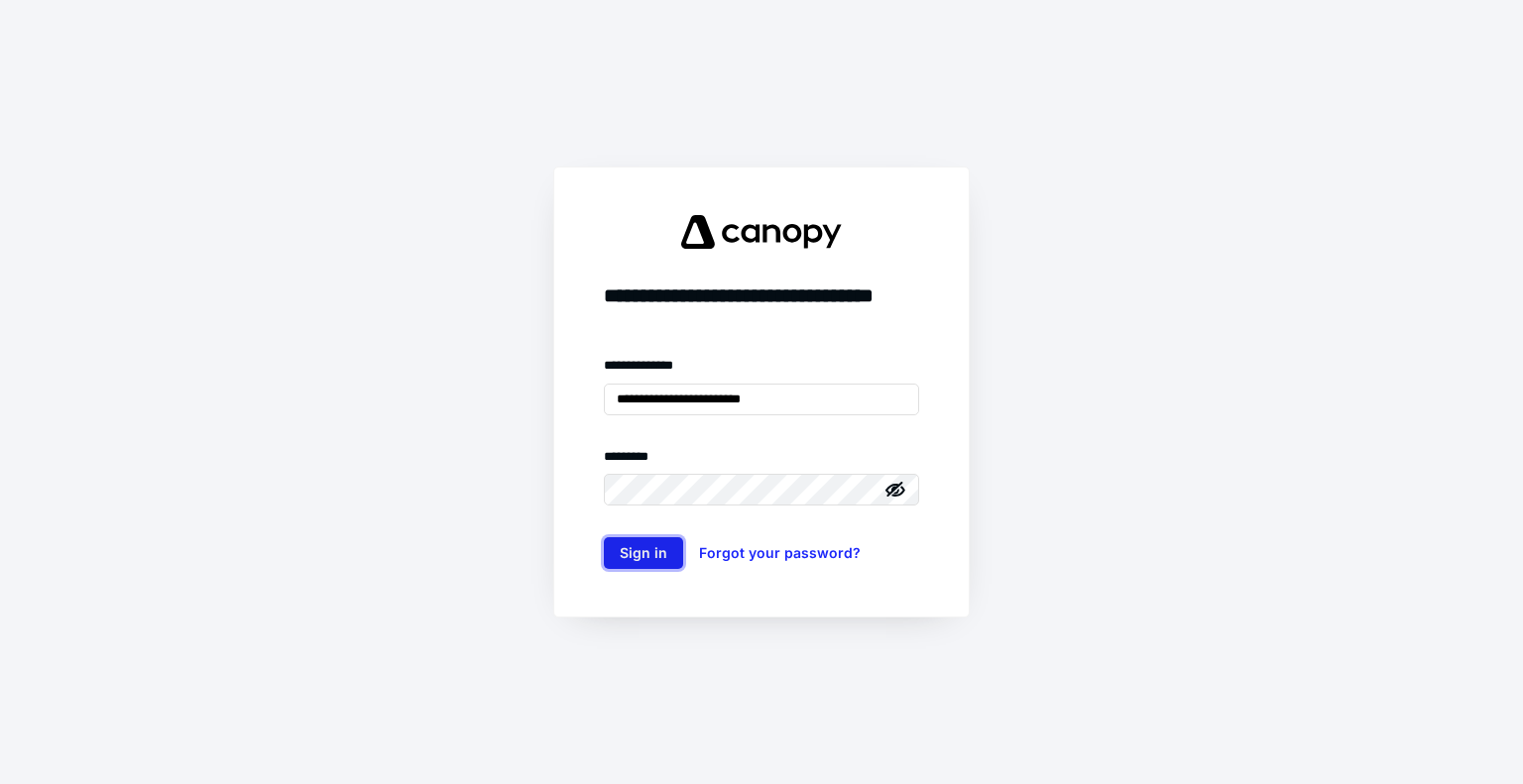 click on "Sign in" at bounding box center (644, 553) 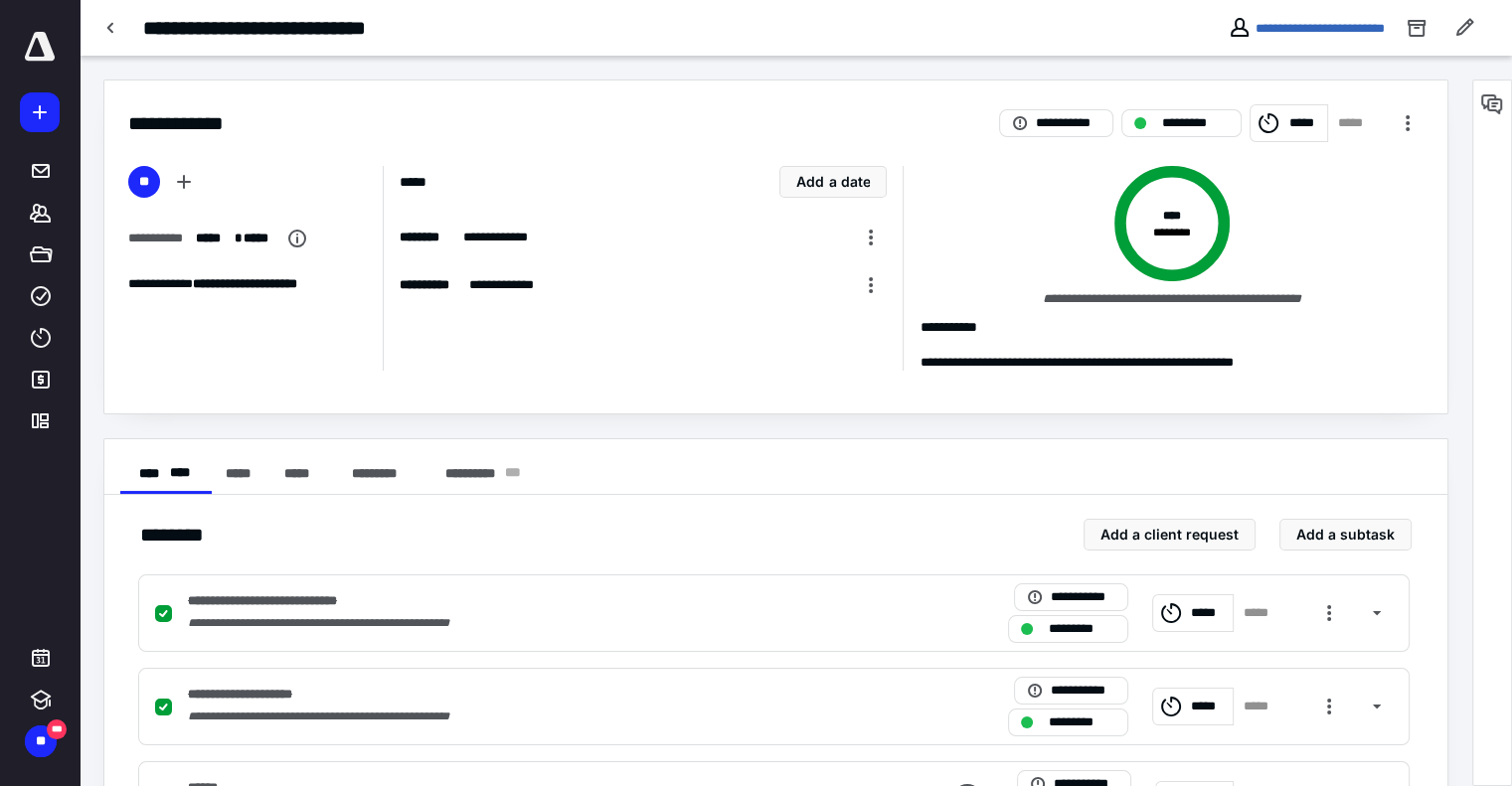 scroll, scrollTop: 0, scrollLeft: 0, axis: both 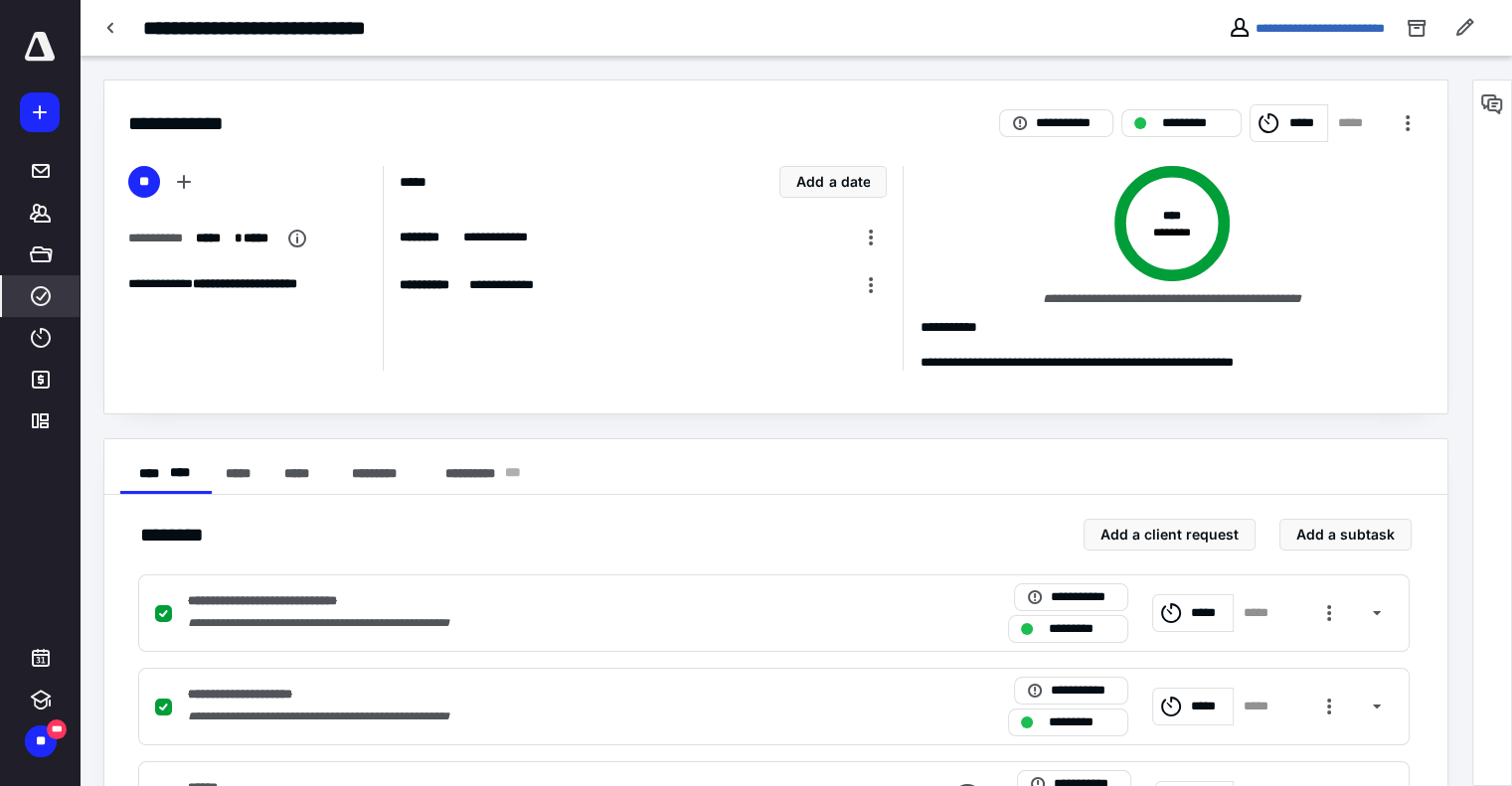 click 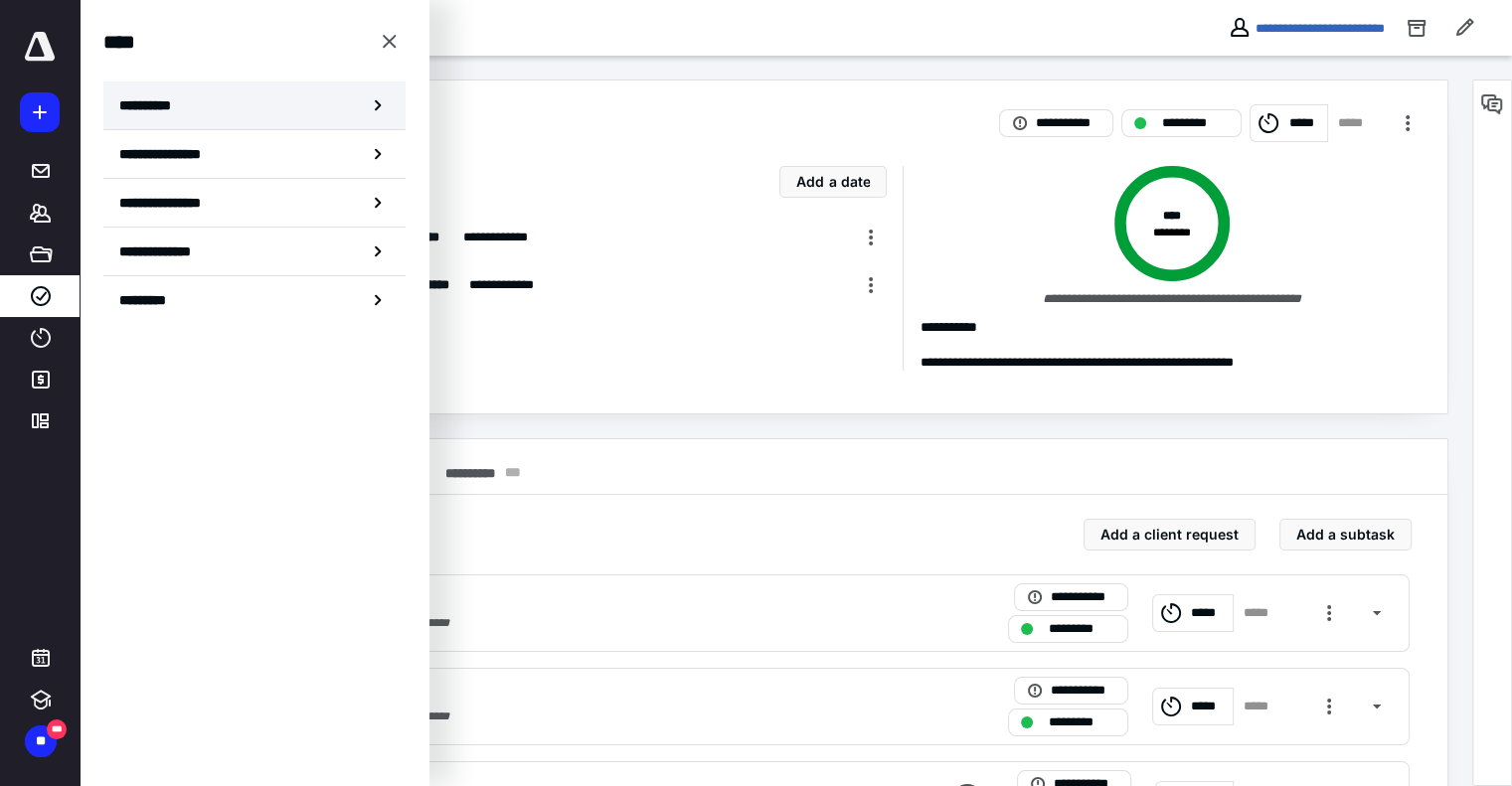click on "**********" at bounding box center [254, 105] 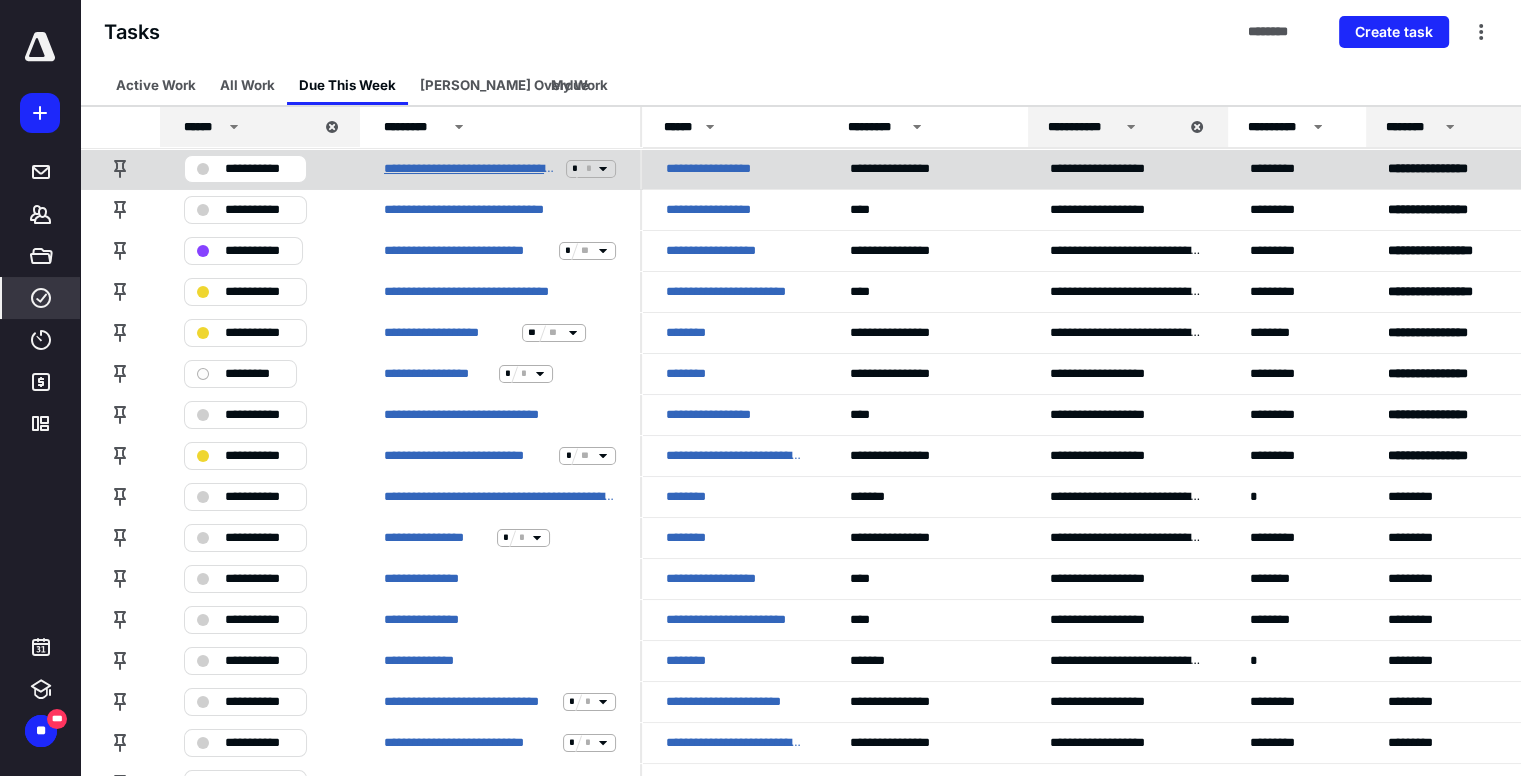 click on "**********" at bounding box center (471, 169) 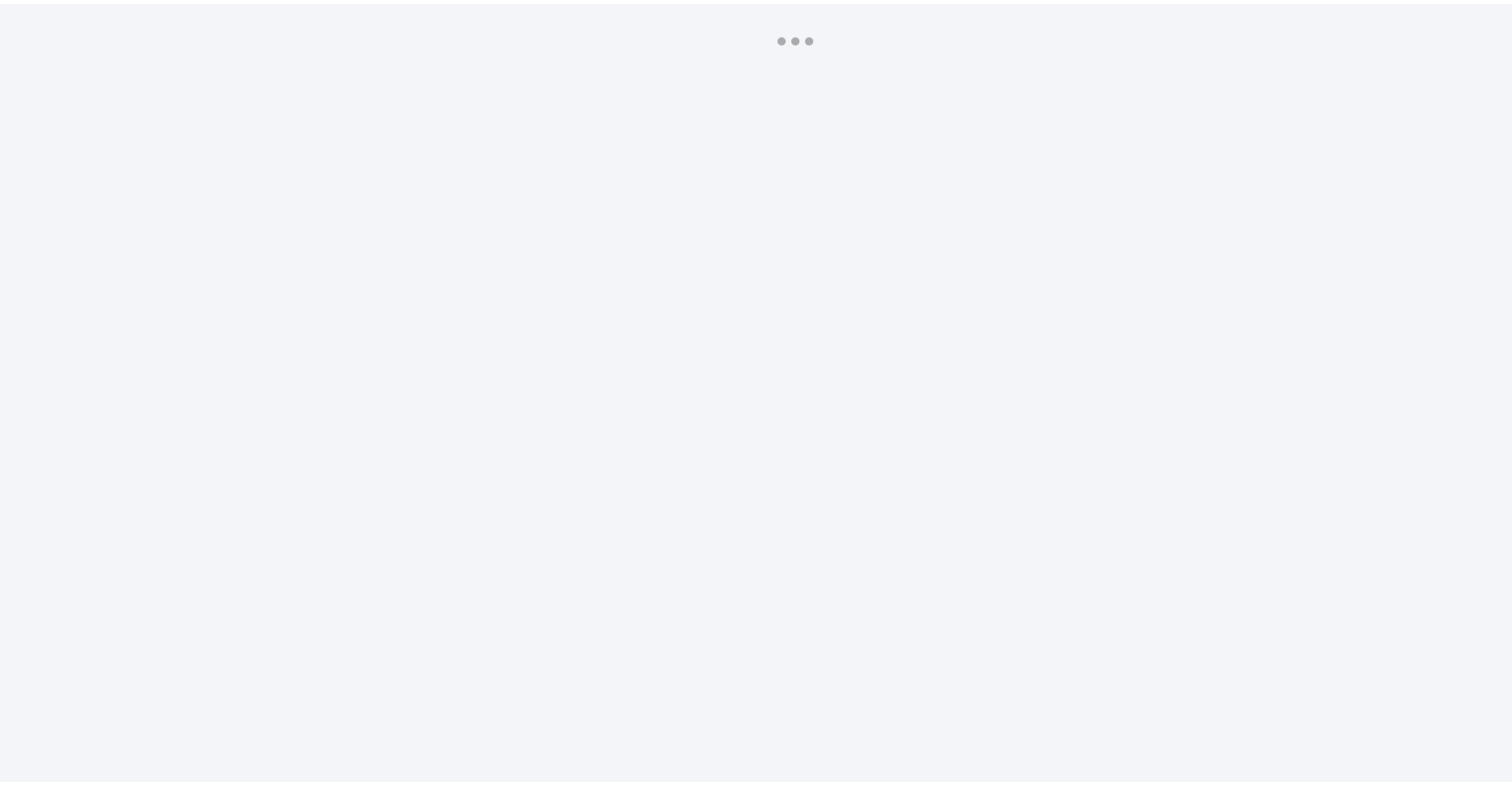 scroll, scrollTop: 0, scrollLeft: 0, axis: both 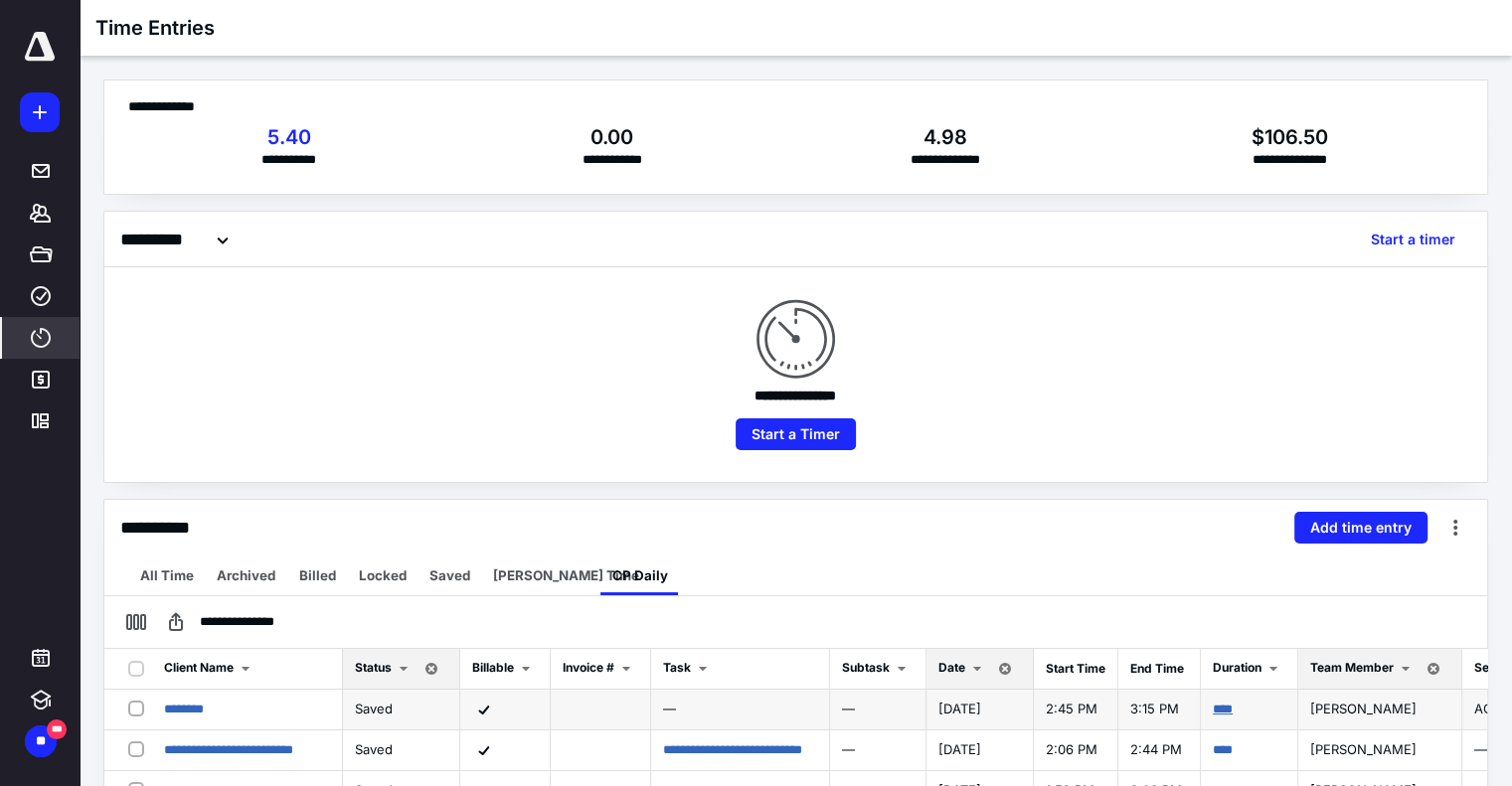 click on "****" at bounding box center [1223, 708] 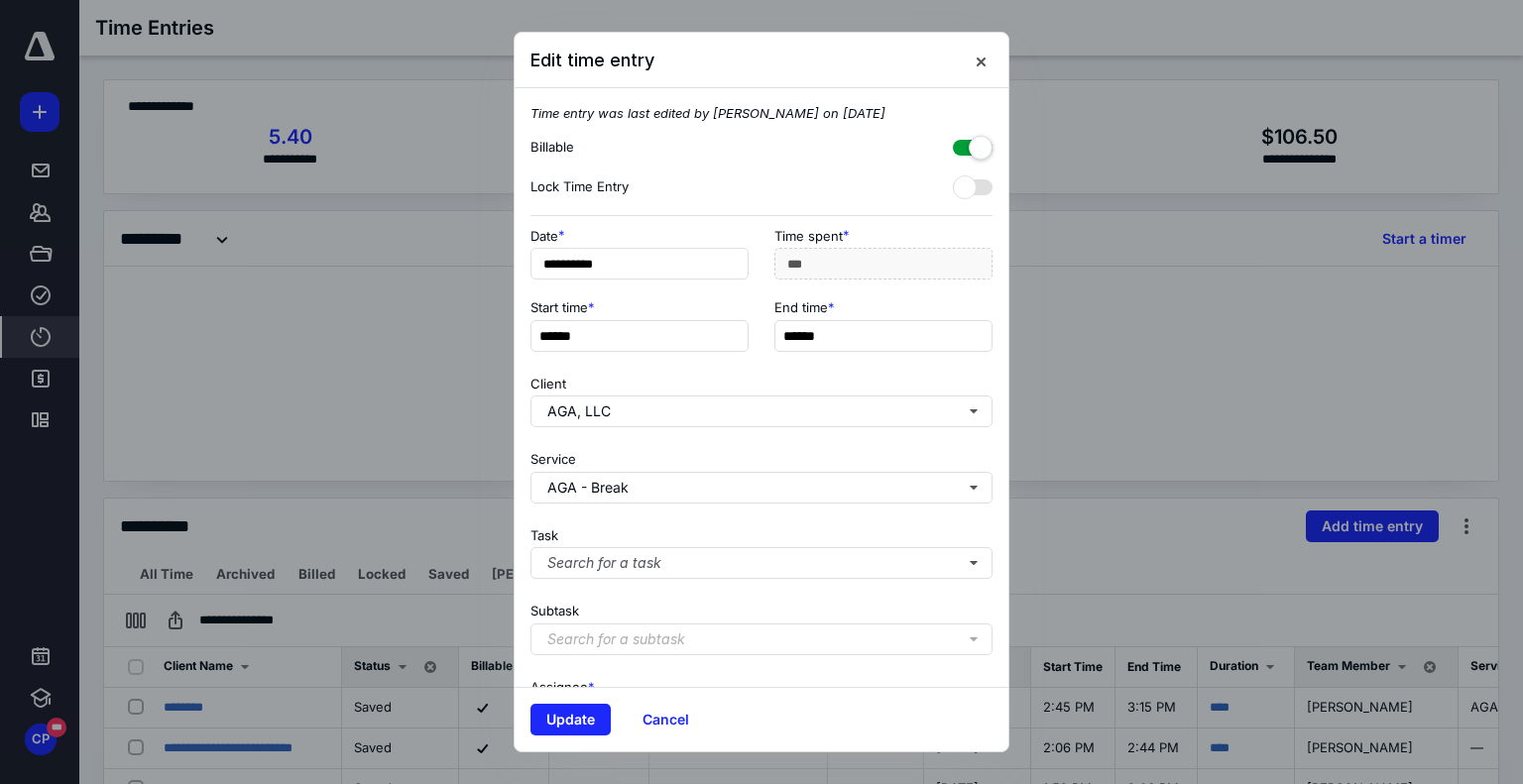 click at bounding box center (973, 144) 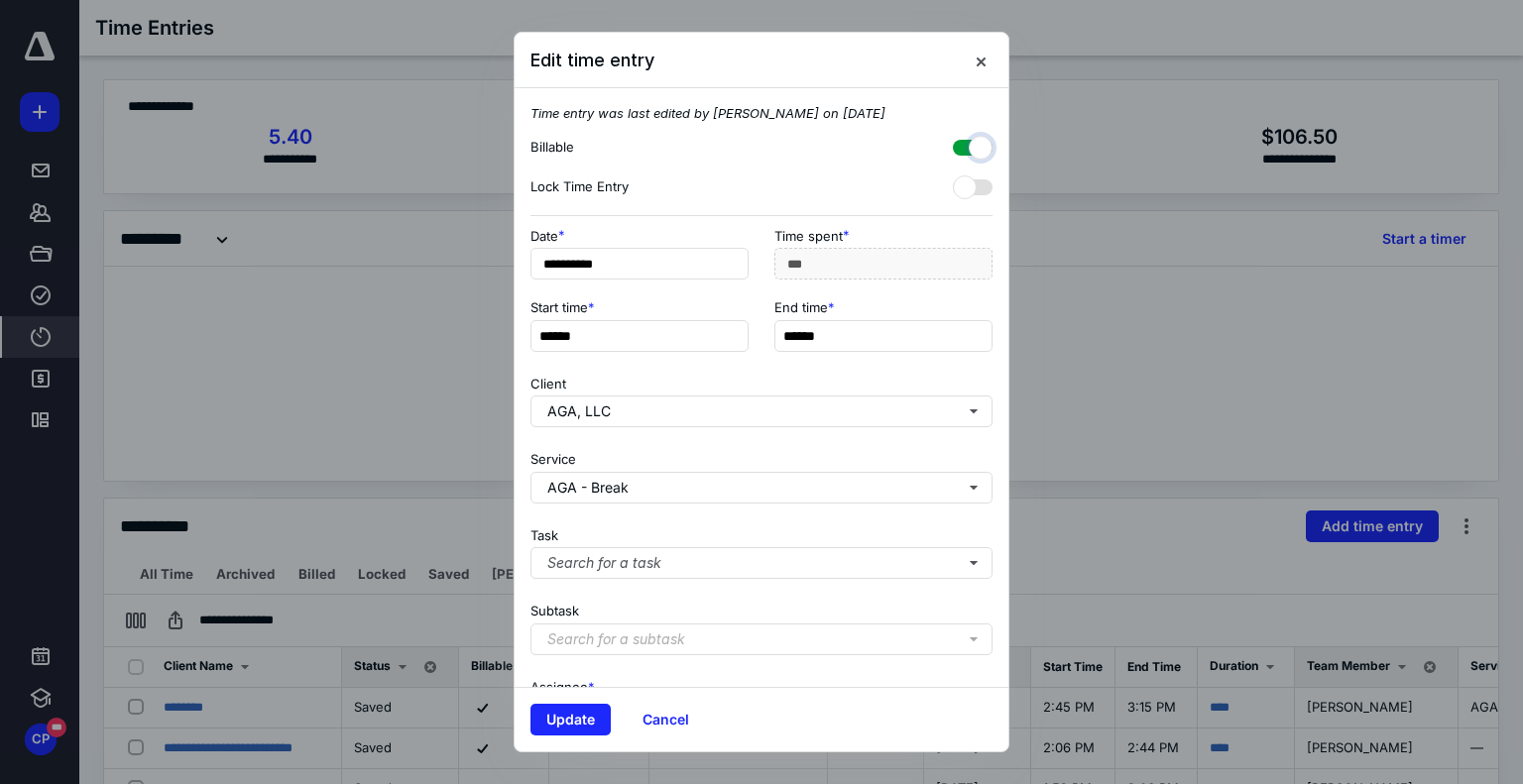 click at bounding box center (963, 145) 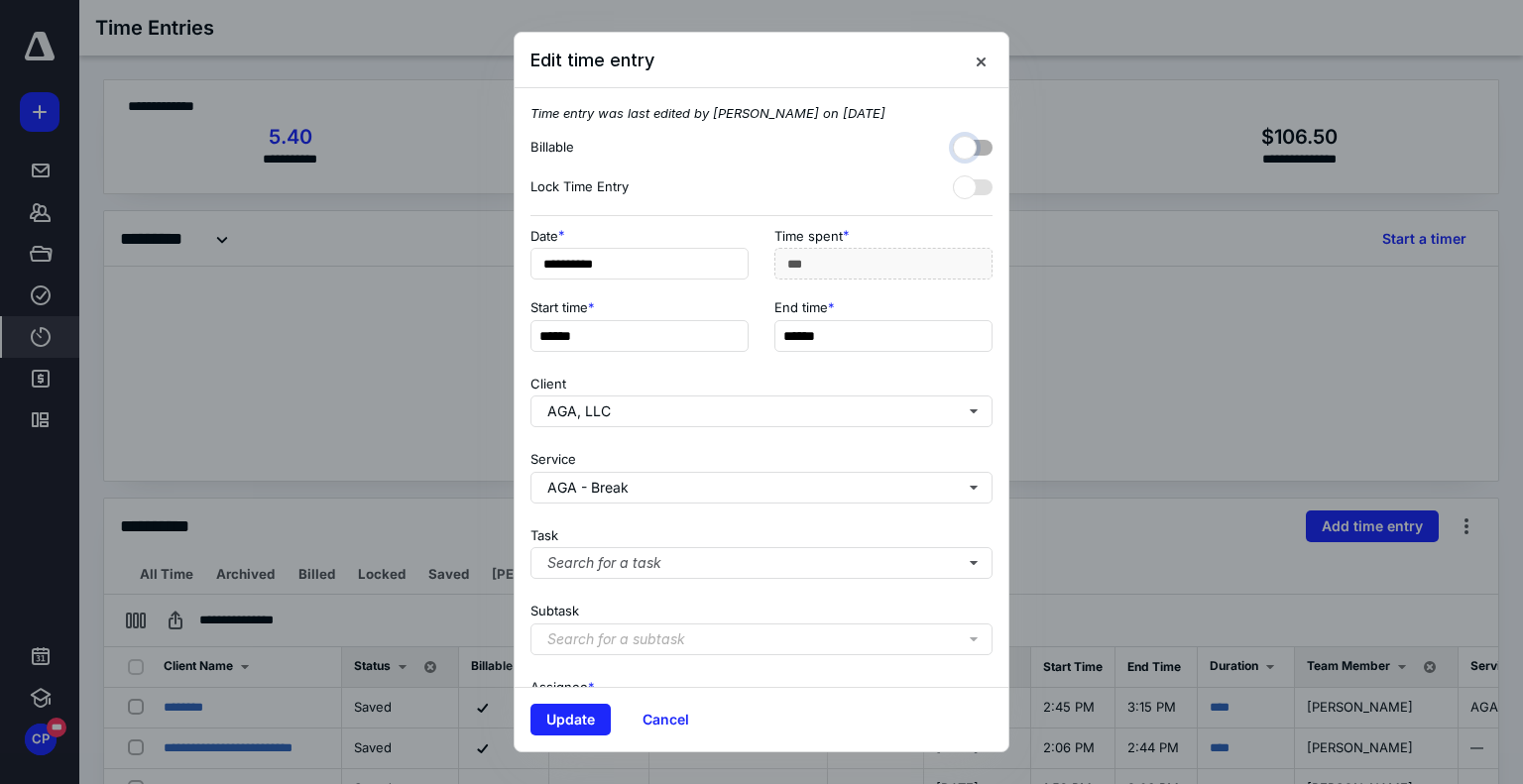 checkbox on "false" 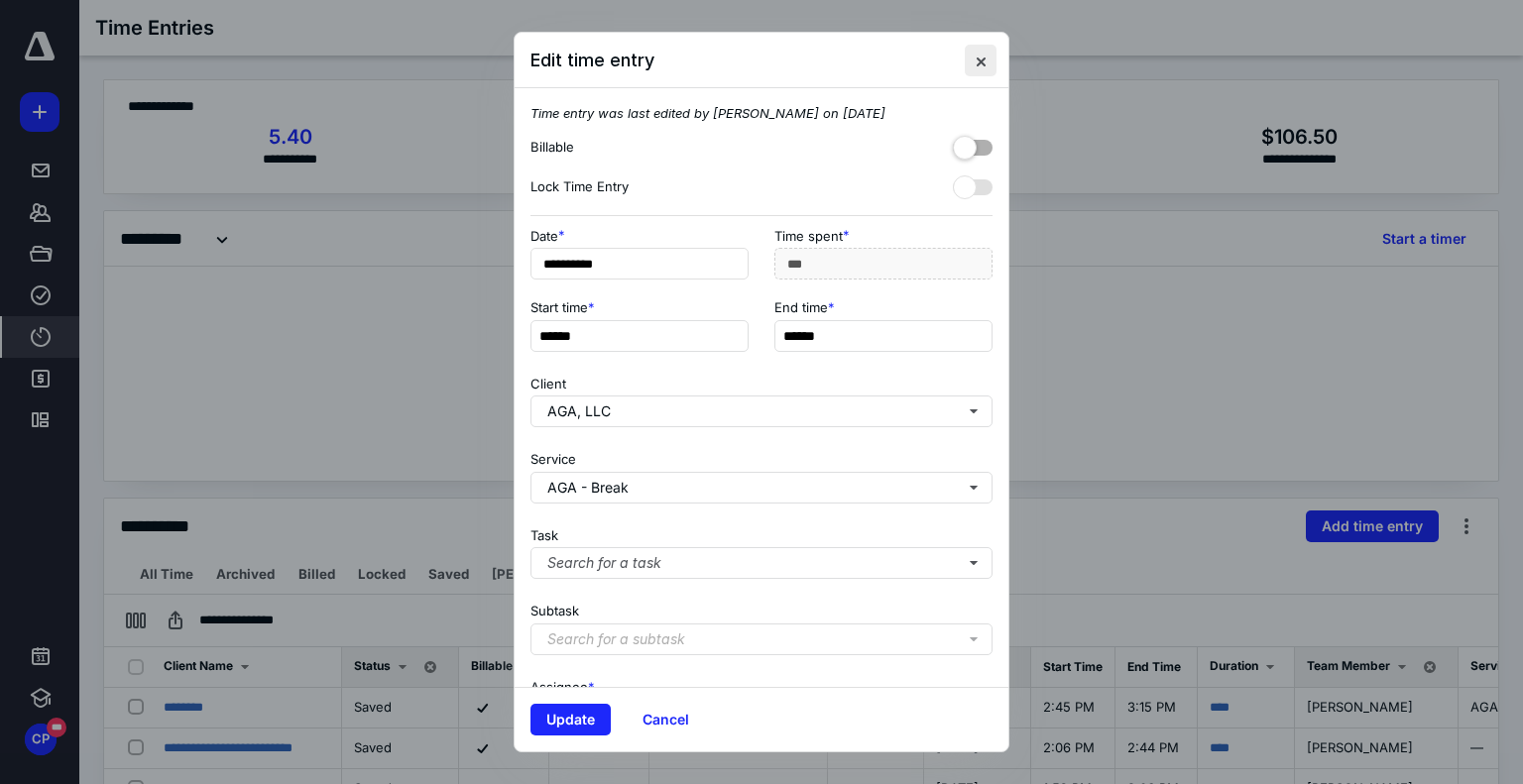 click at bounding box center (981, 60) 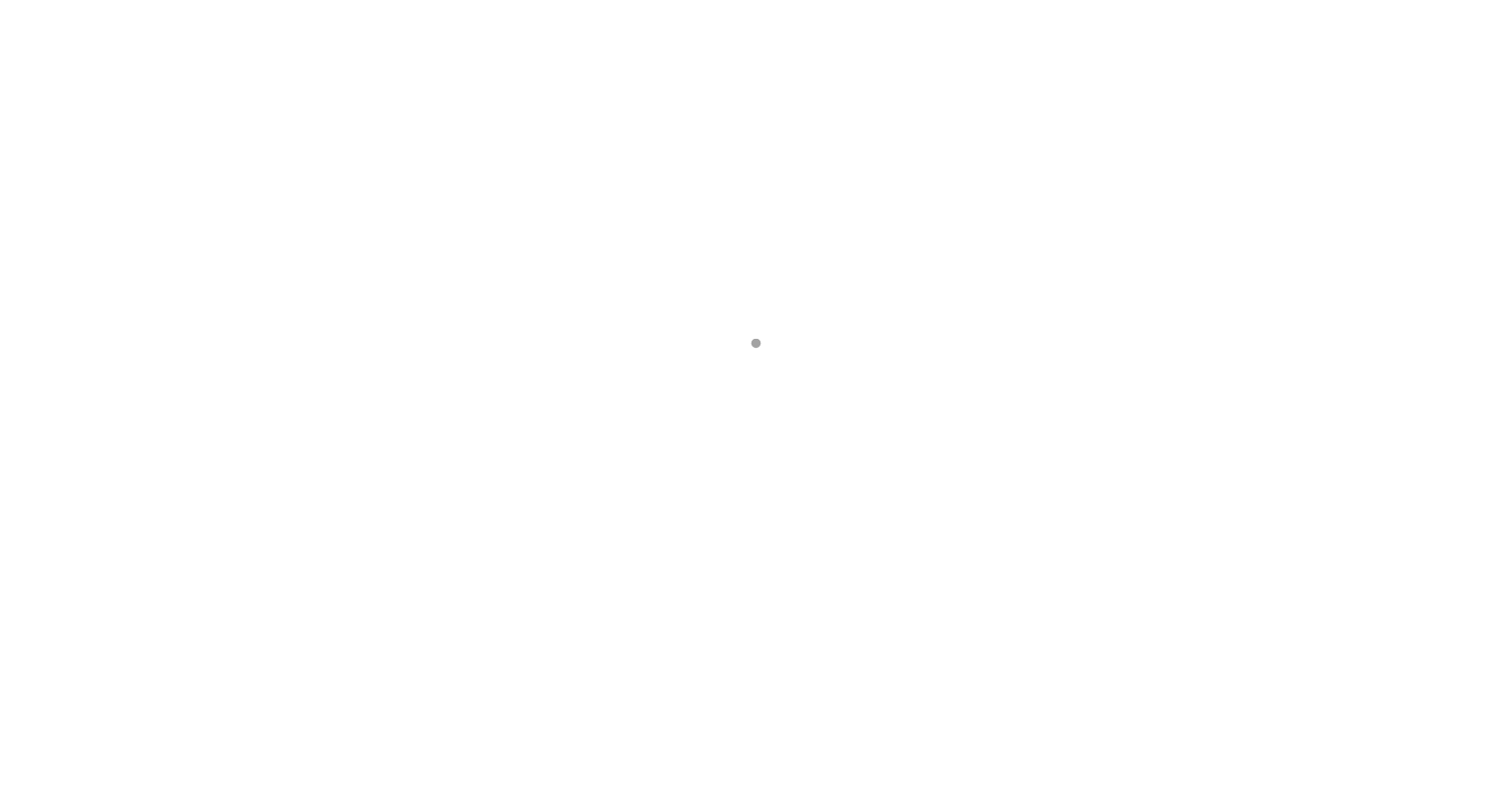scroll, scrollTop: 0, scrollLeft: 0, axis: both 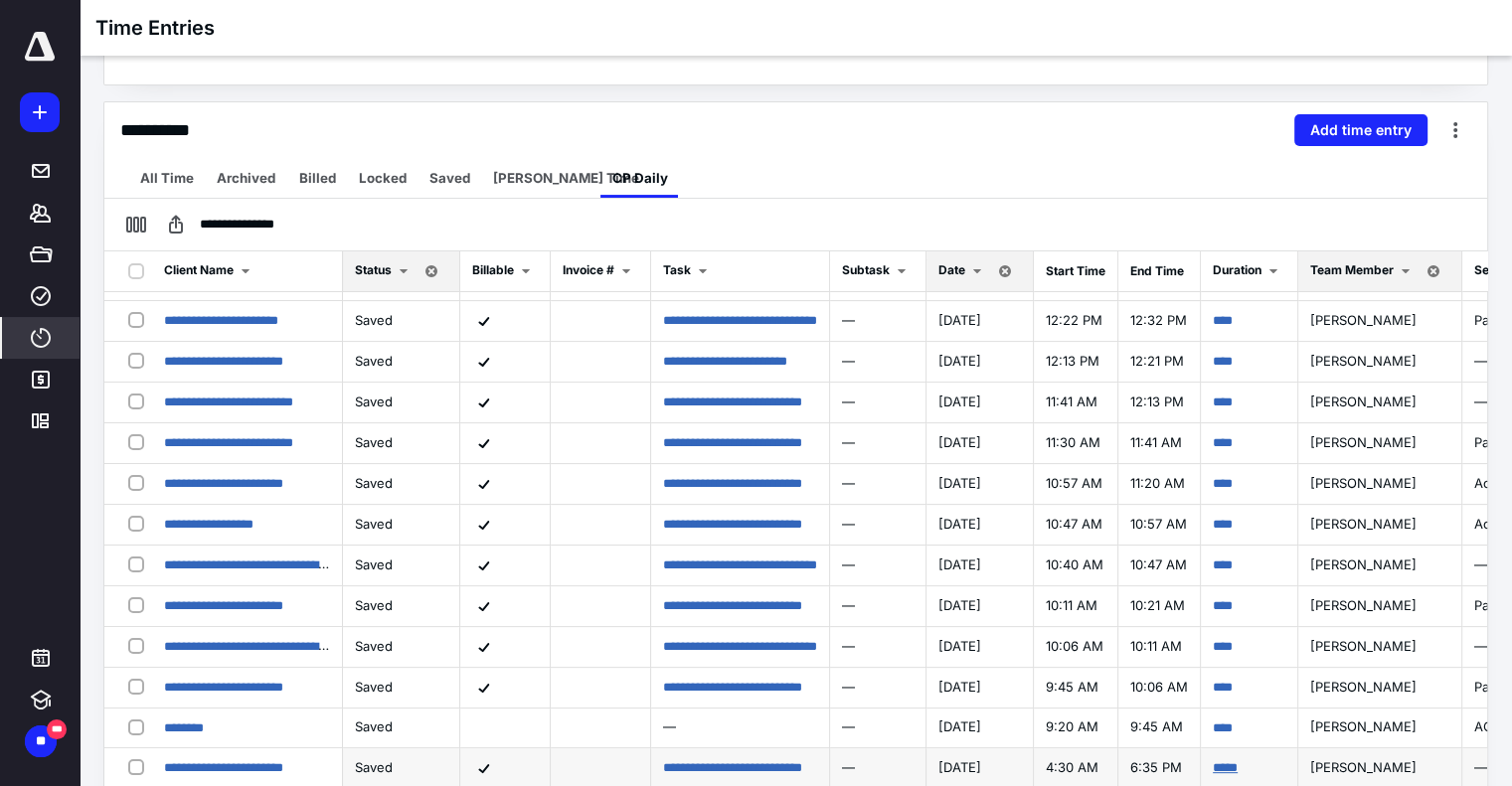 click on "*****" at bounding box center [1225, 767] 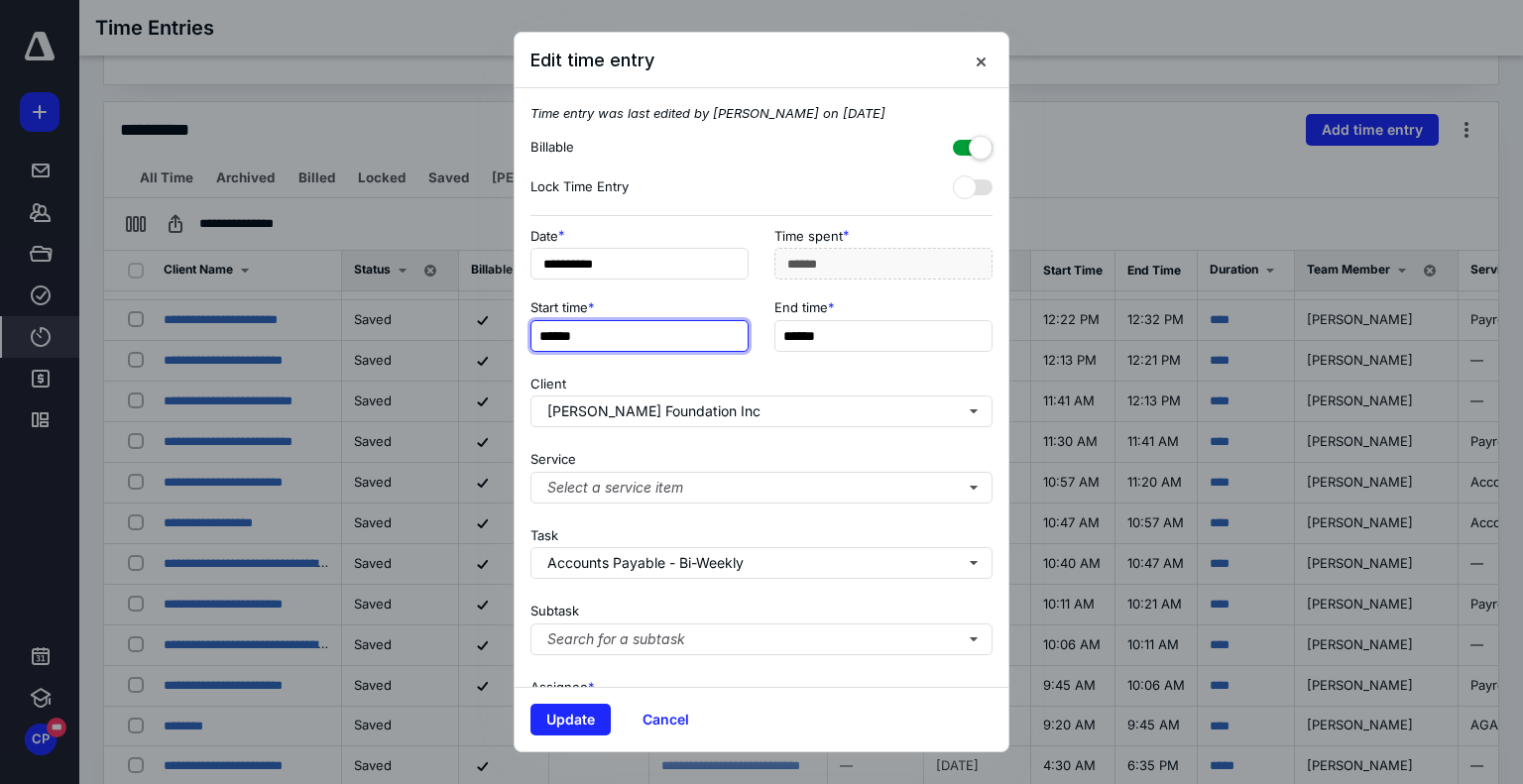 click on "******" at bounding box center (640, 336) 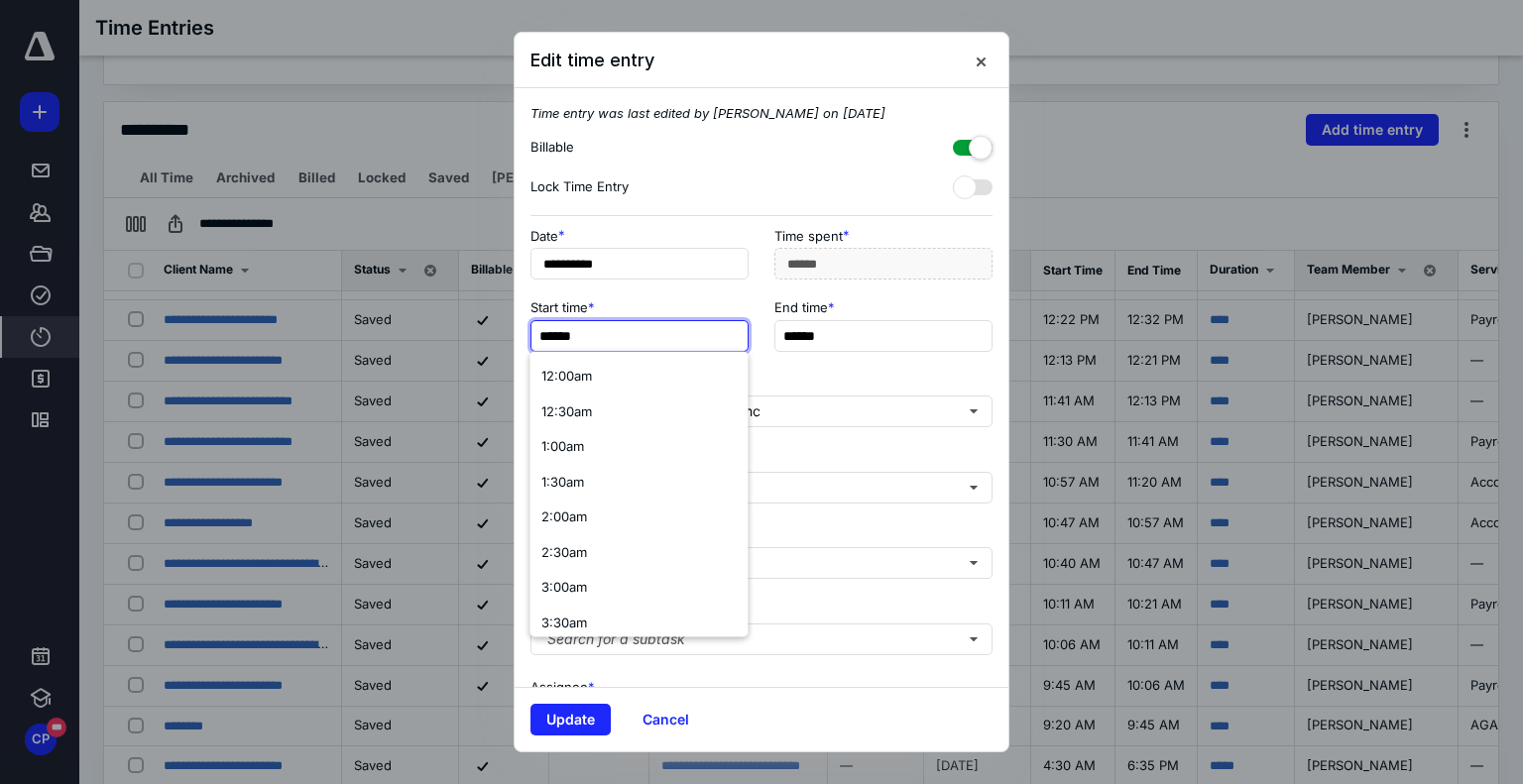 click on "******" at bounding box center [640, 336] 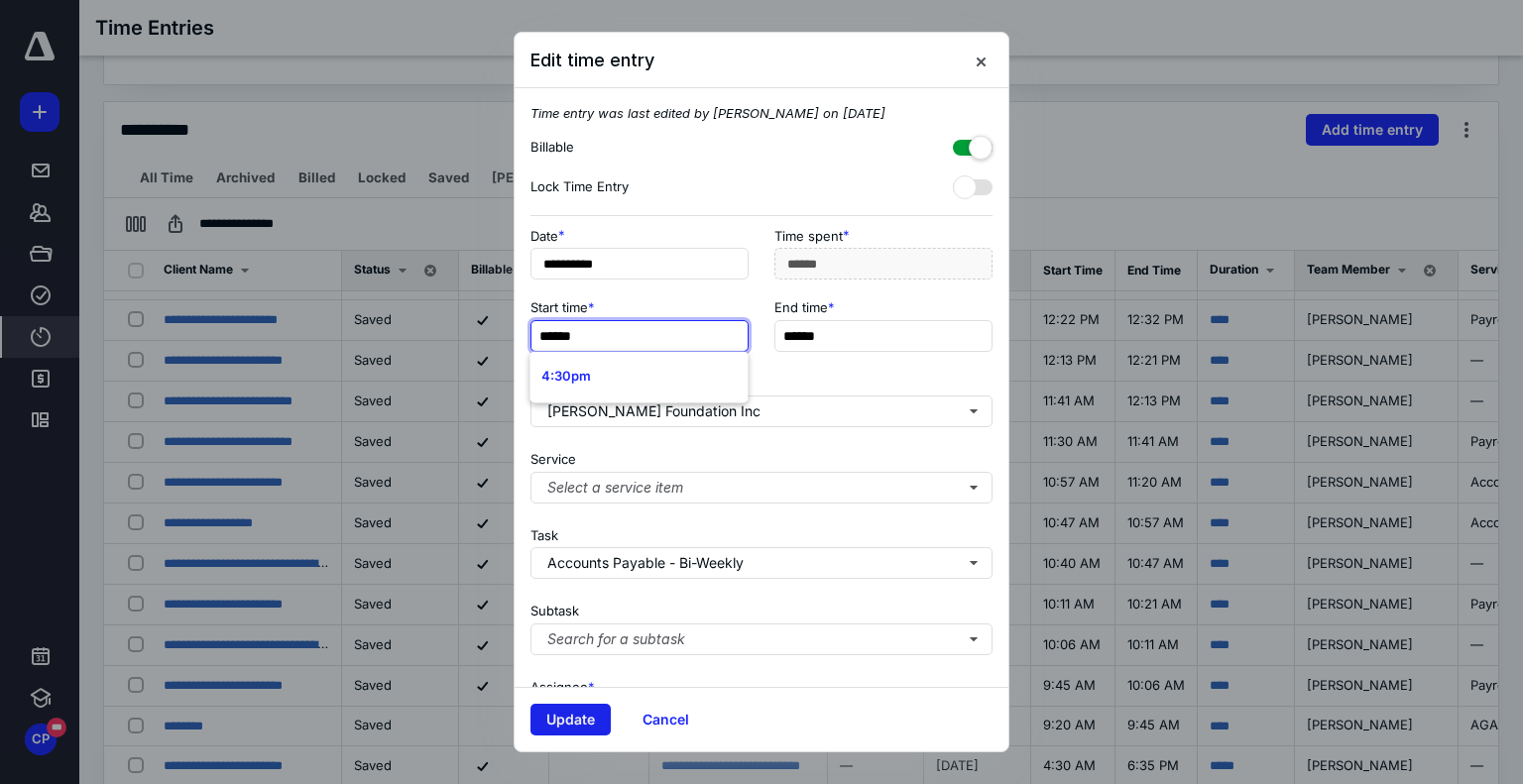 type on "******" 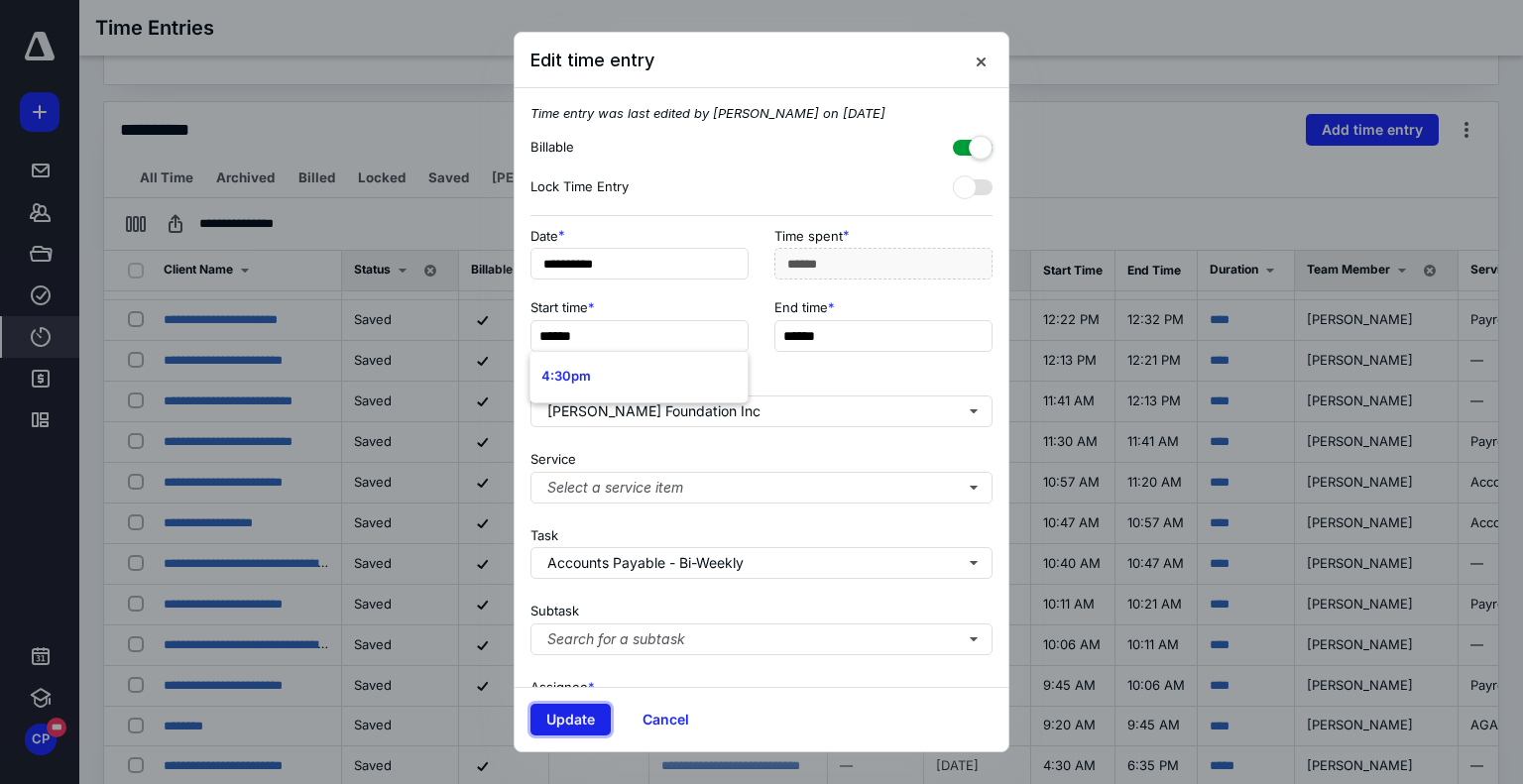 type on "*****" 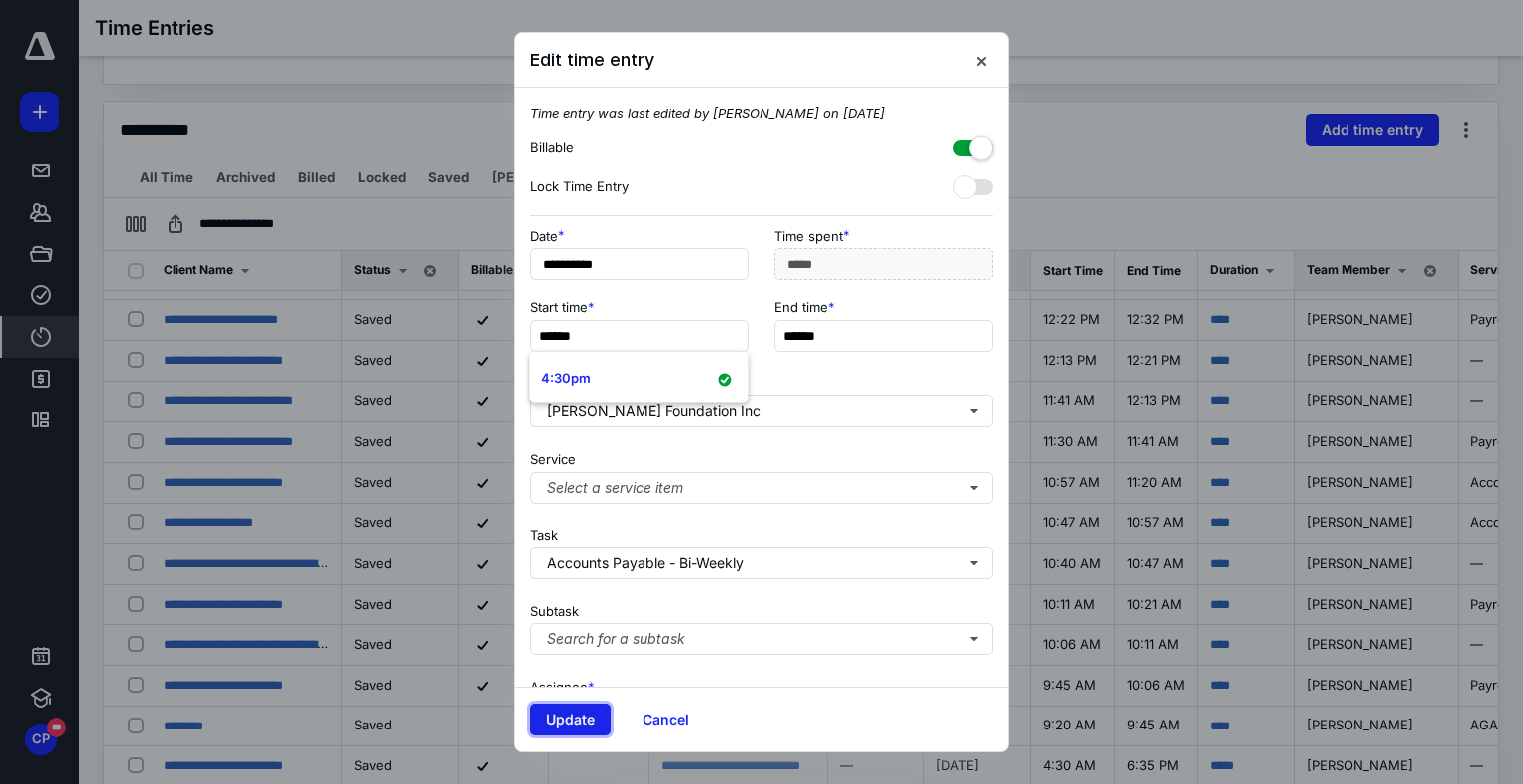 click on "Update" at bounding box center [570, 720] 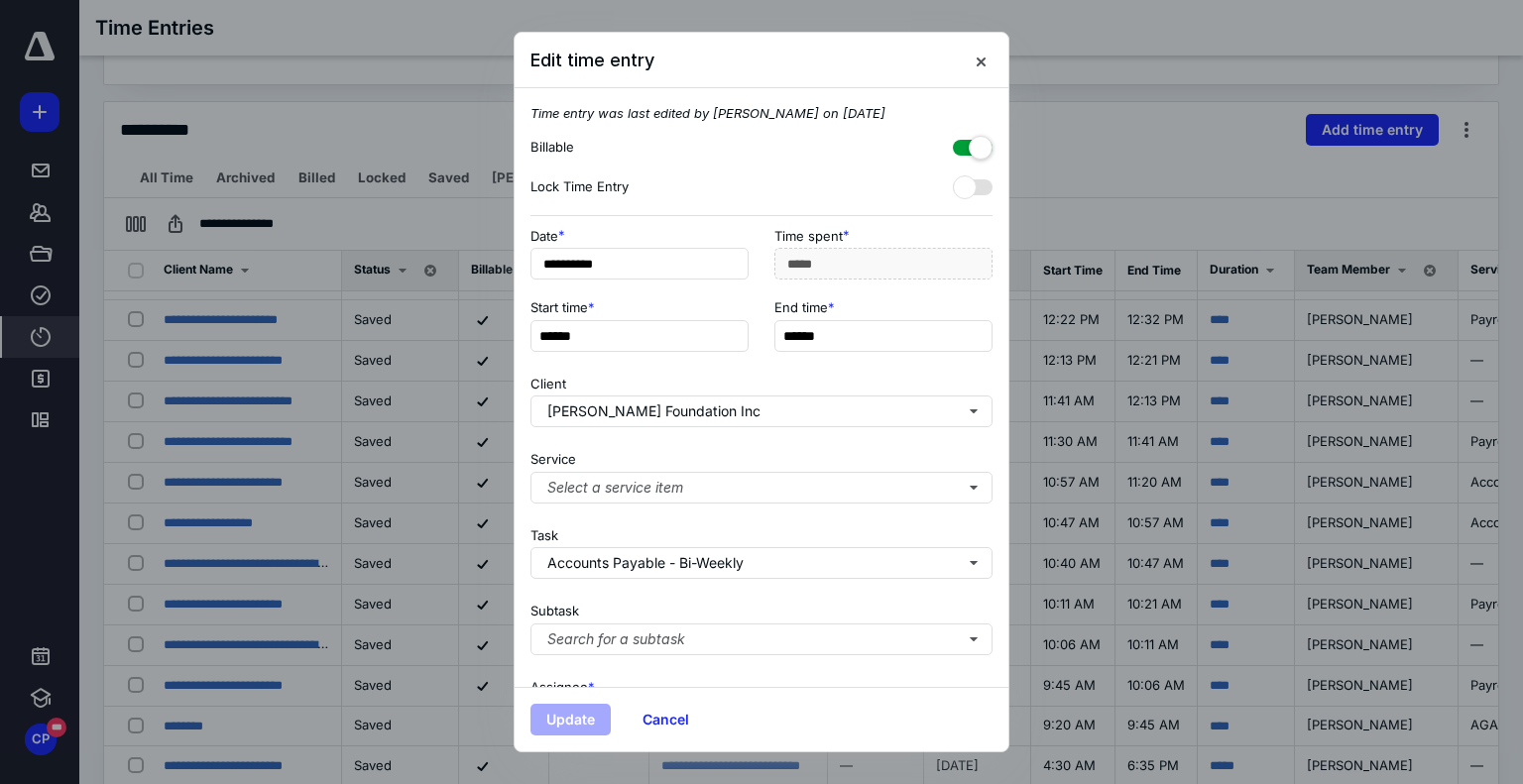 scroll, scrollTop: 0, scrollLeft: 0, axis: both 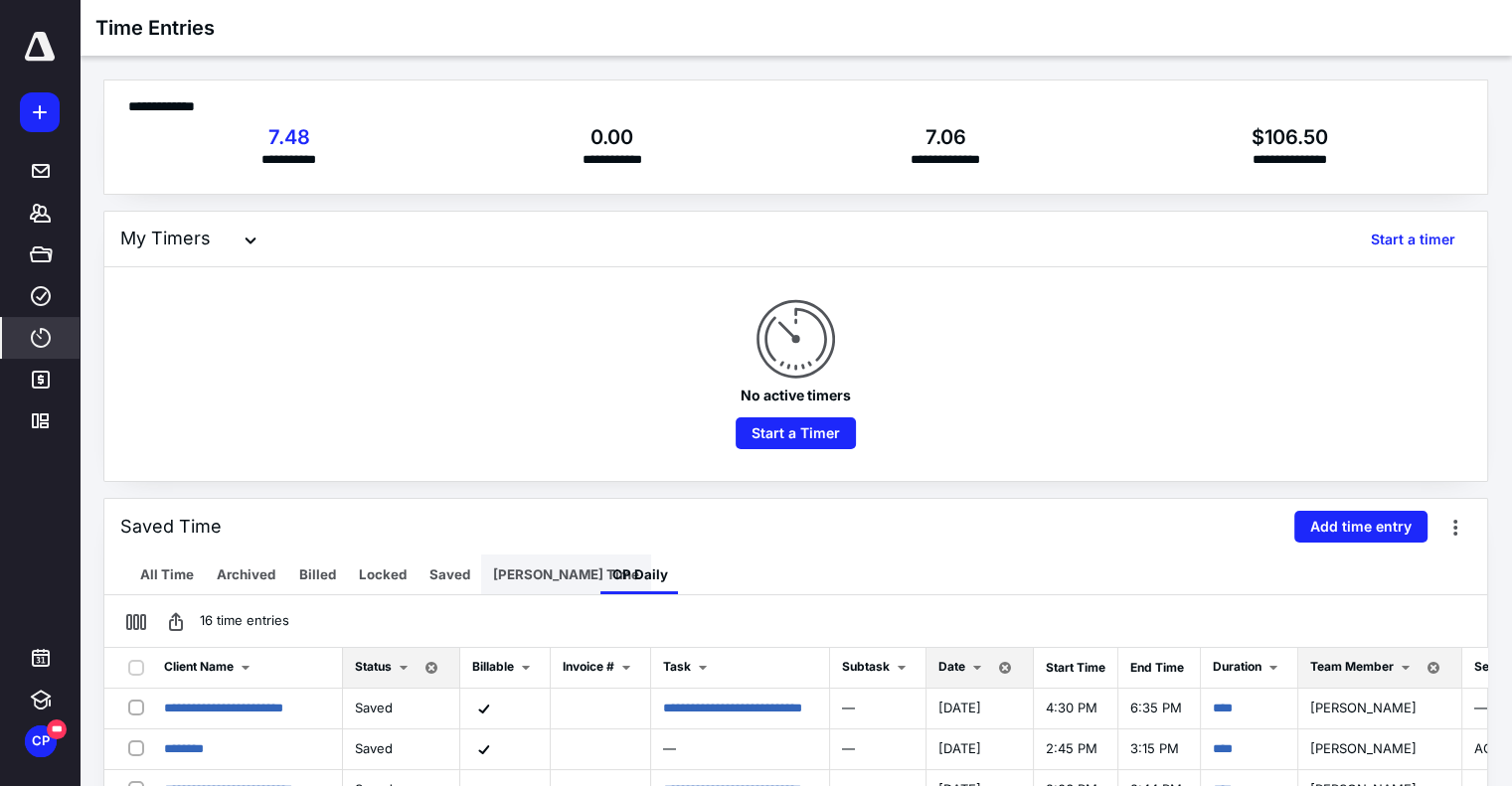 click on "[PERSON_NAME] Time" at bounding box center (566, 574) 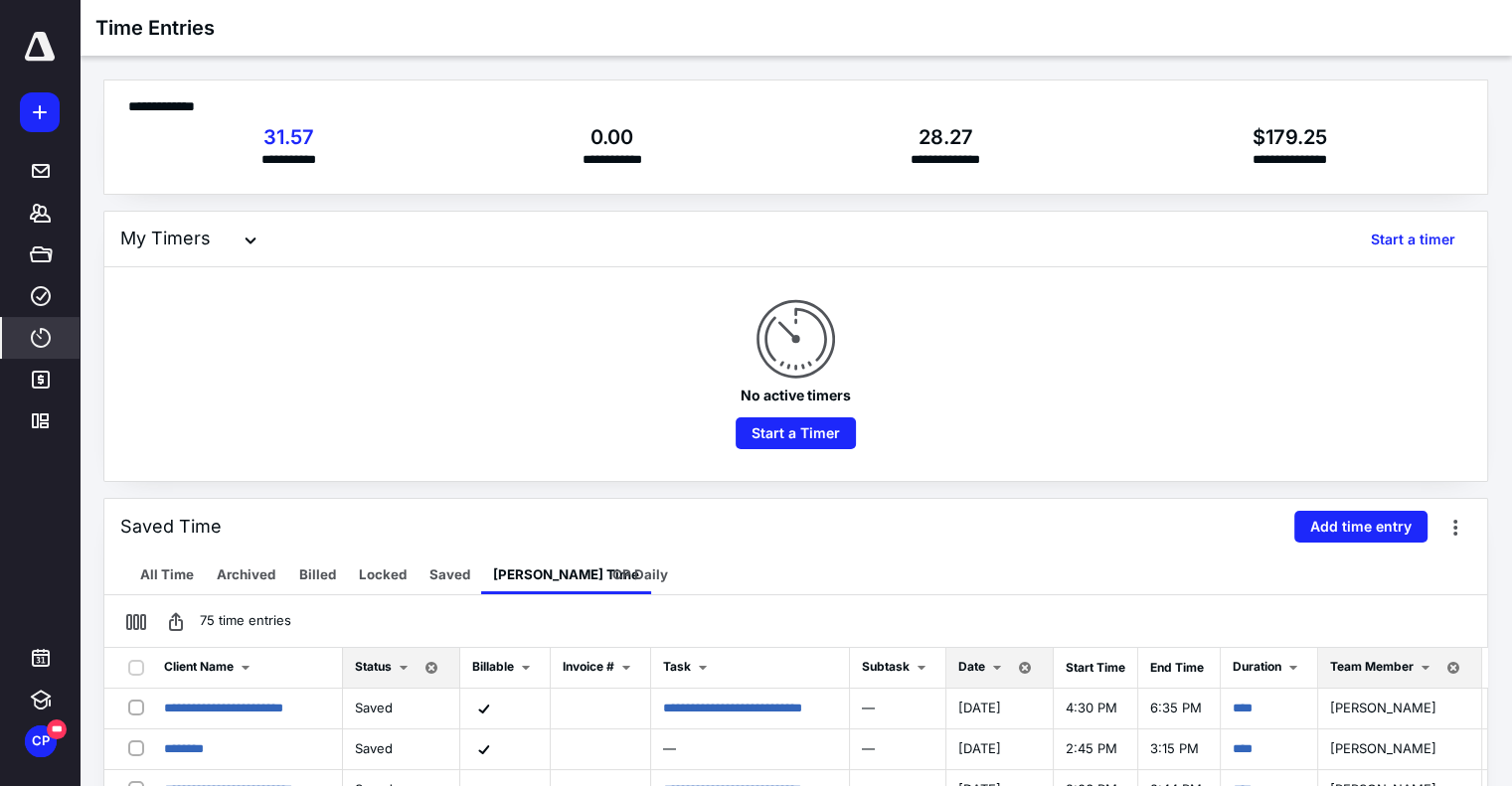 click on "CP Daily" at bounding box center [640, 574] 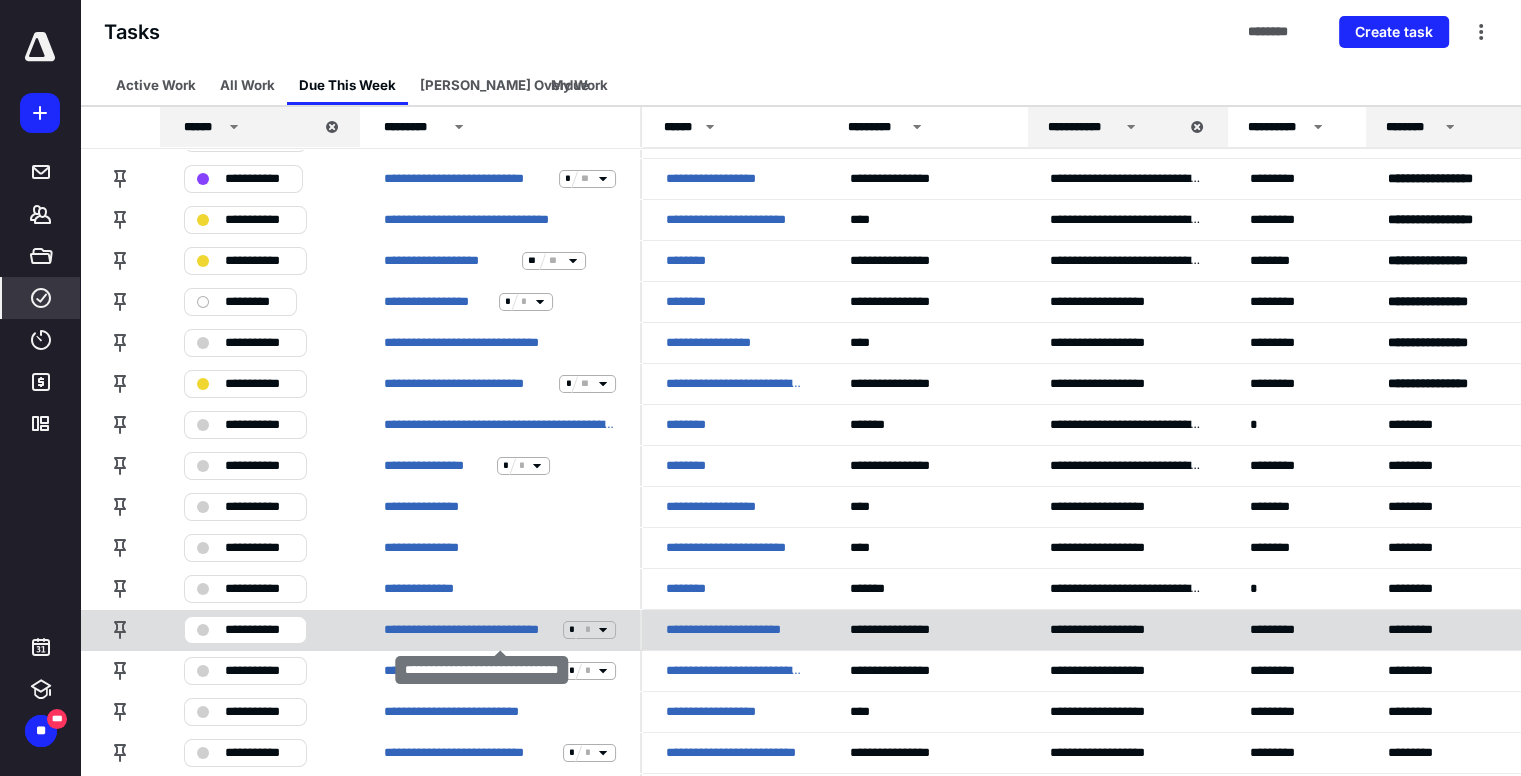 scroll, scrollTop: 0, scrollLeft: 0, axis: both 